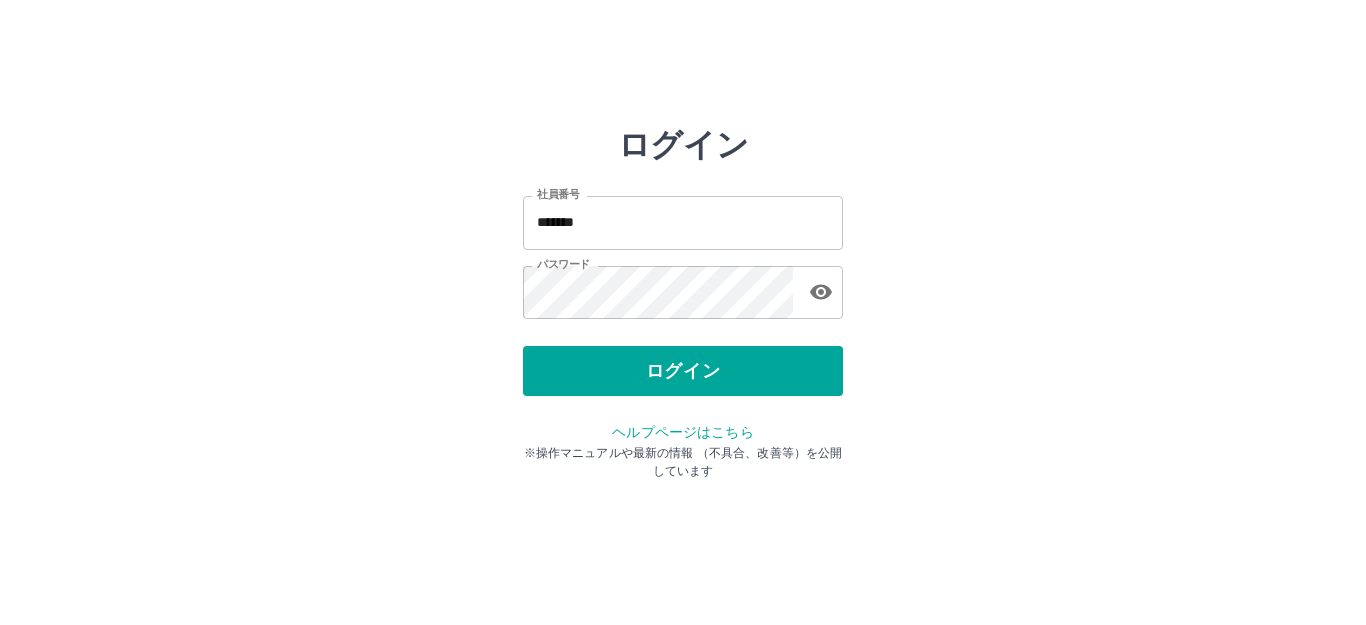 scroll, scrollTop: 0, scrollLeft: 0, axis: both 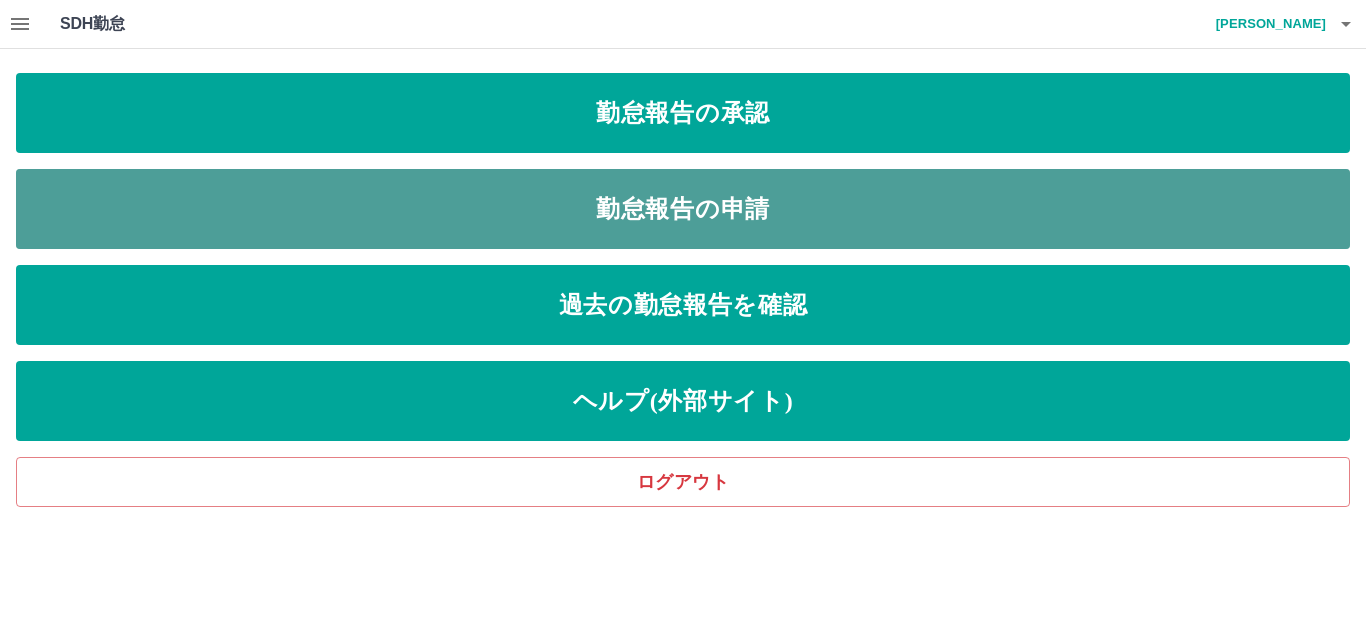 click on "勤怠報告の申請" at bounding box center (683, 209) 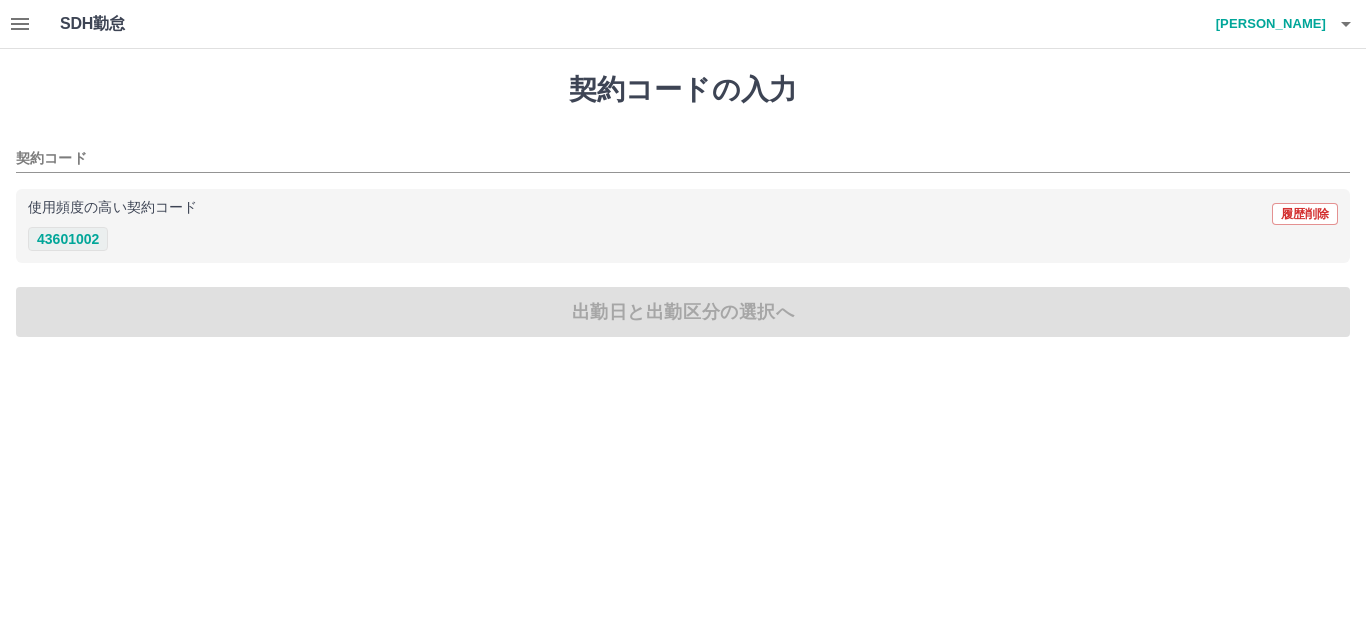 click on "43601002" at bounding box center (68, 239) 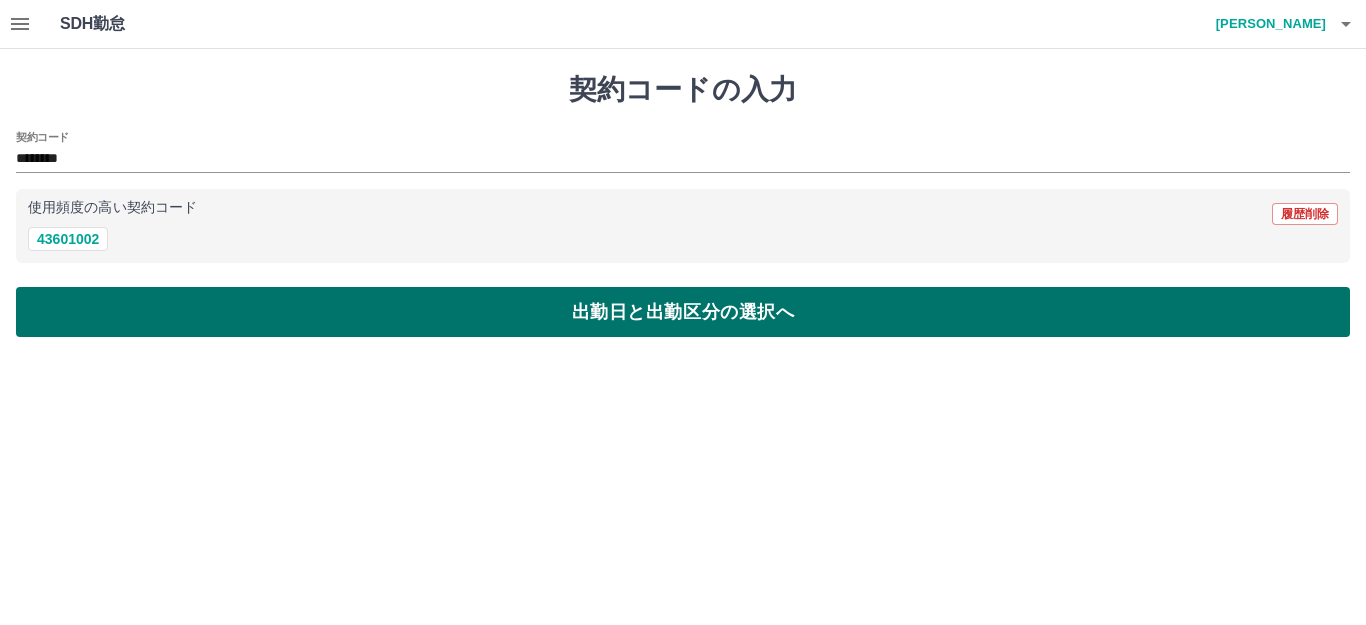 click on "出勤日と出勤区分の選択へ" at bounding box center (683, 312) 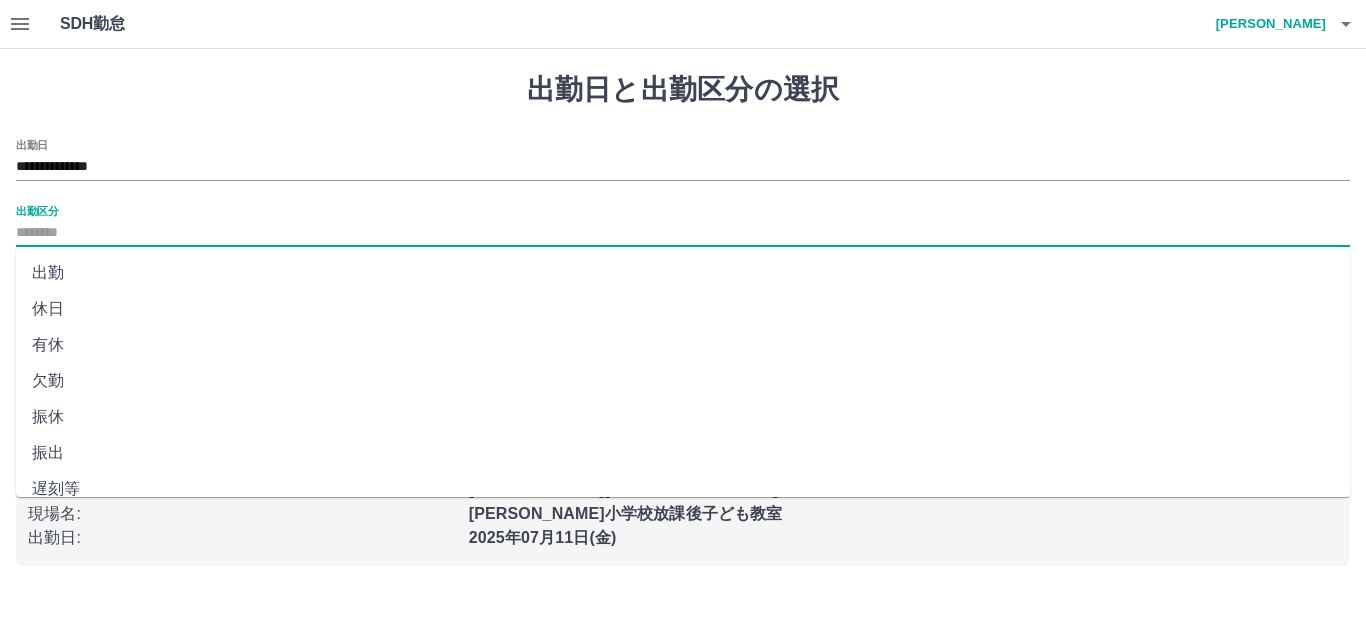 click on "出勤区分" at bounding box center [683, 233] 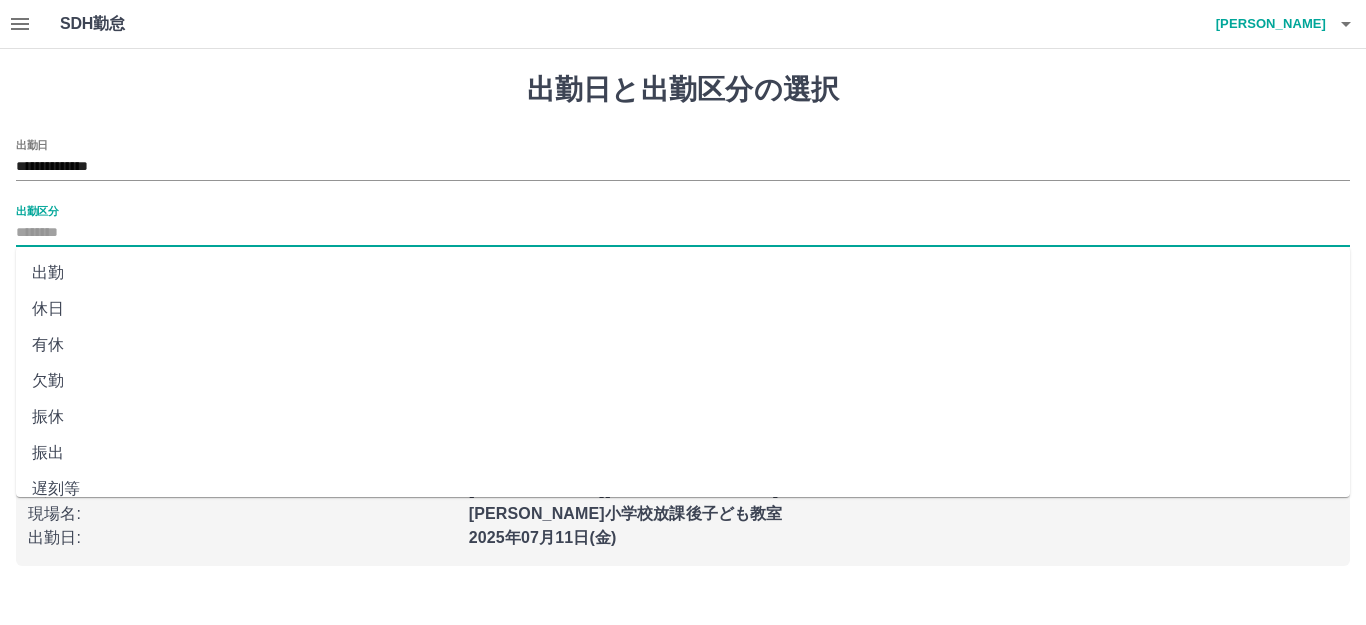 click on "出勤" at bounding box center (683, 273) 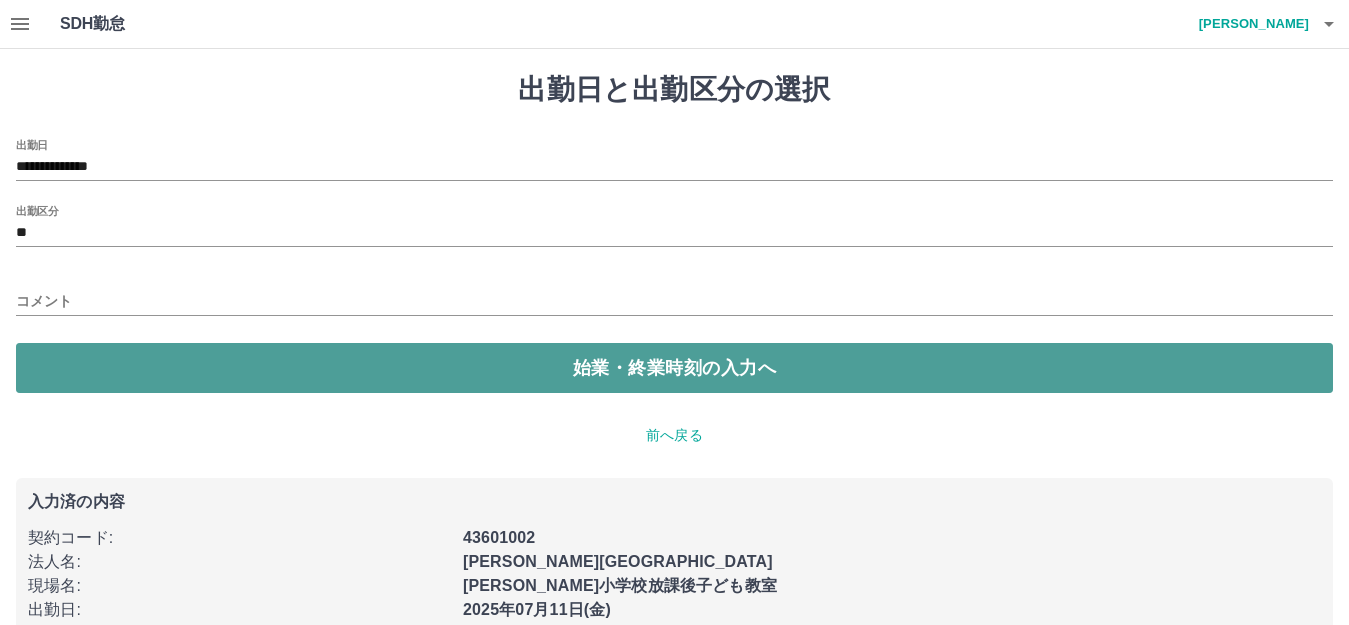 click on "始業・終業時刻の入力へ" at bounding box center (674, 368) 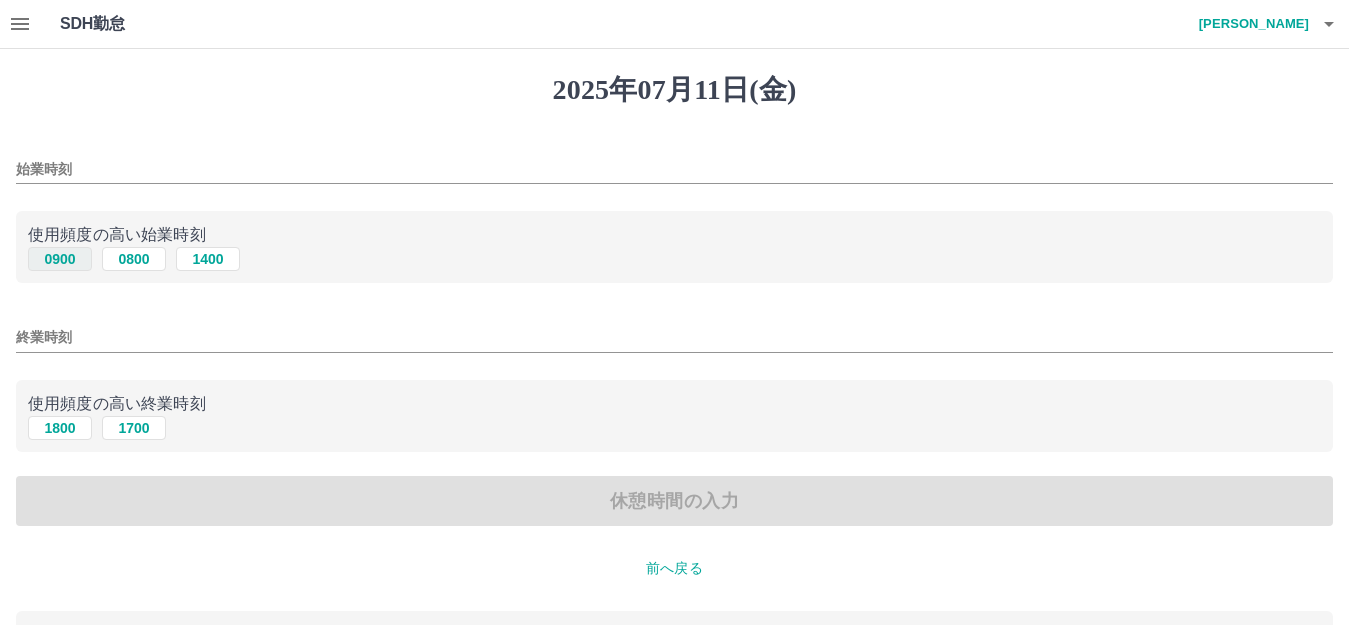 click on "0900" at bounding box center (60, 259) 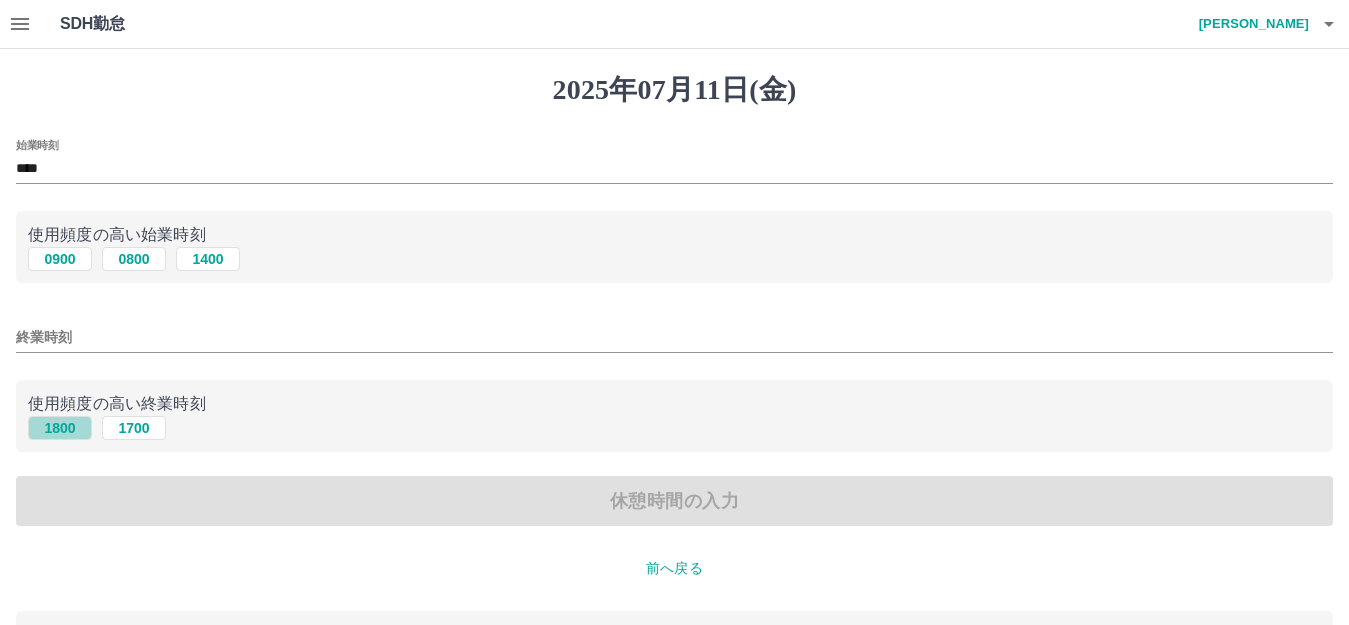 click on "1800" at bounding box center [60, 428] 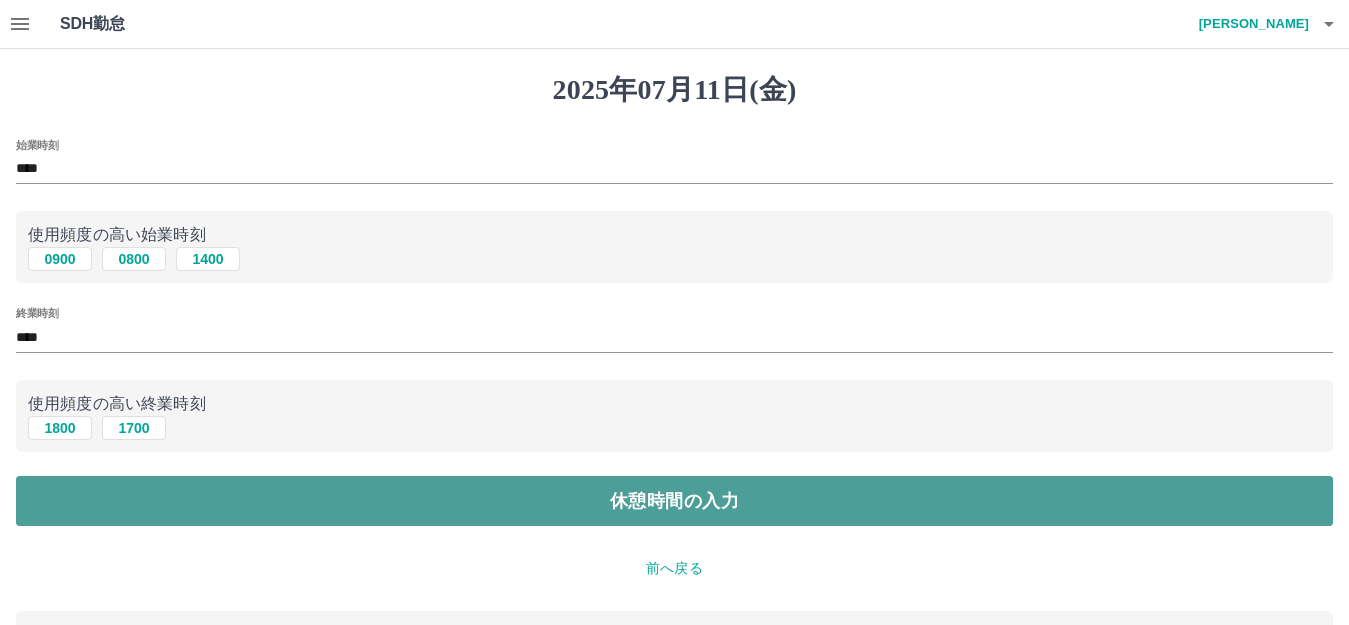 click on "休憩時間の入力" at bounding box center [674, 501] 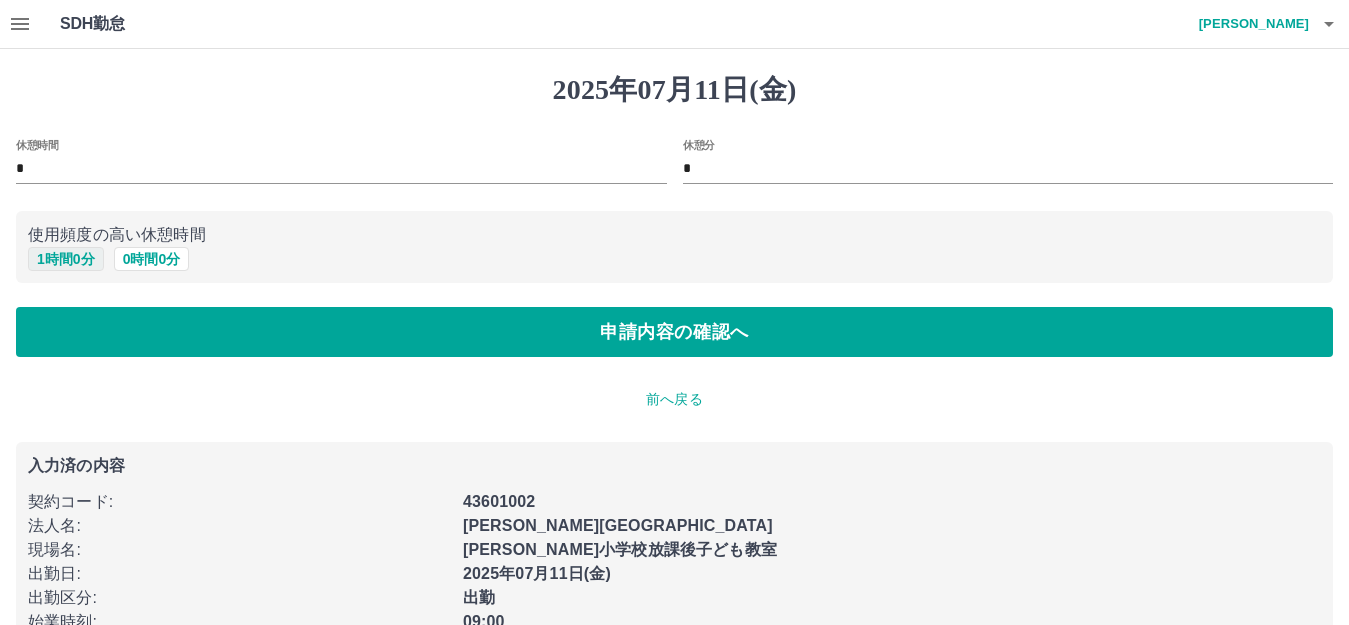 click on "1 時間 0 分" at bounding box center (66, 259) 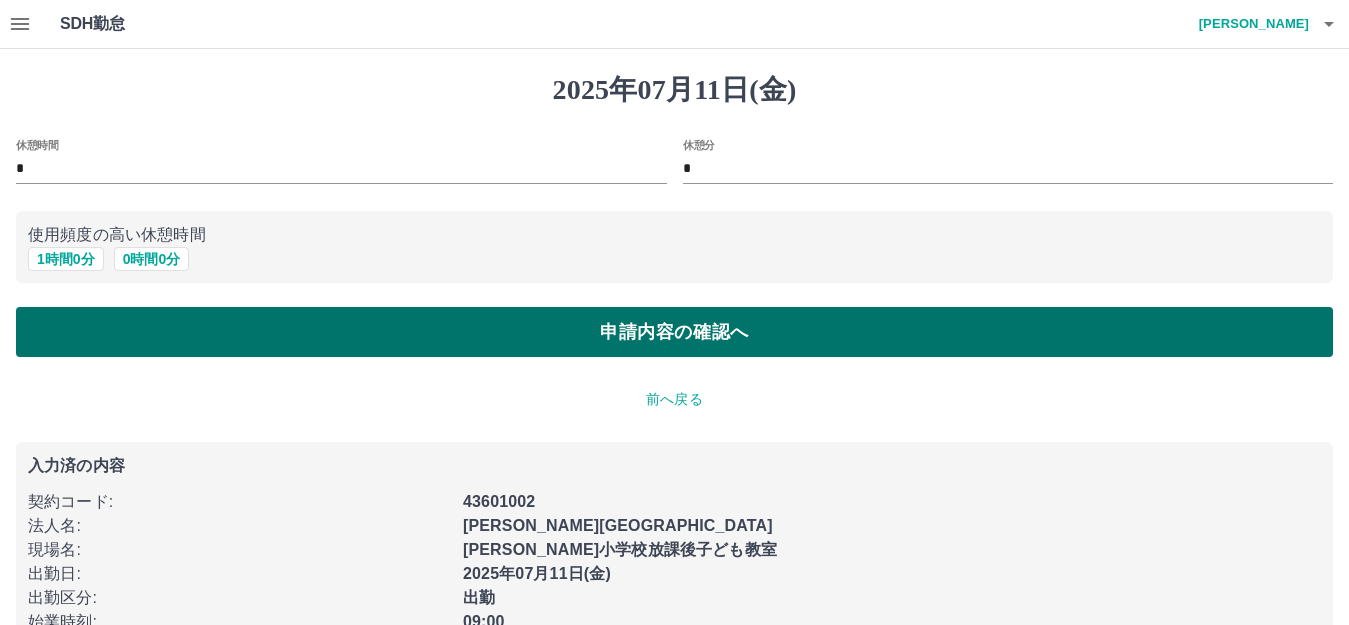 click on "申請内容の確認へ" at bounding box center (674, 332) 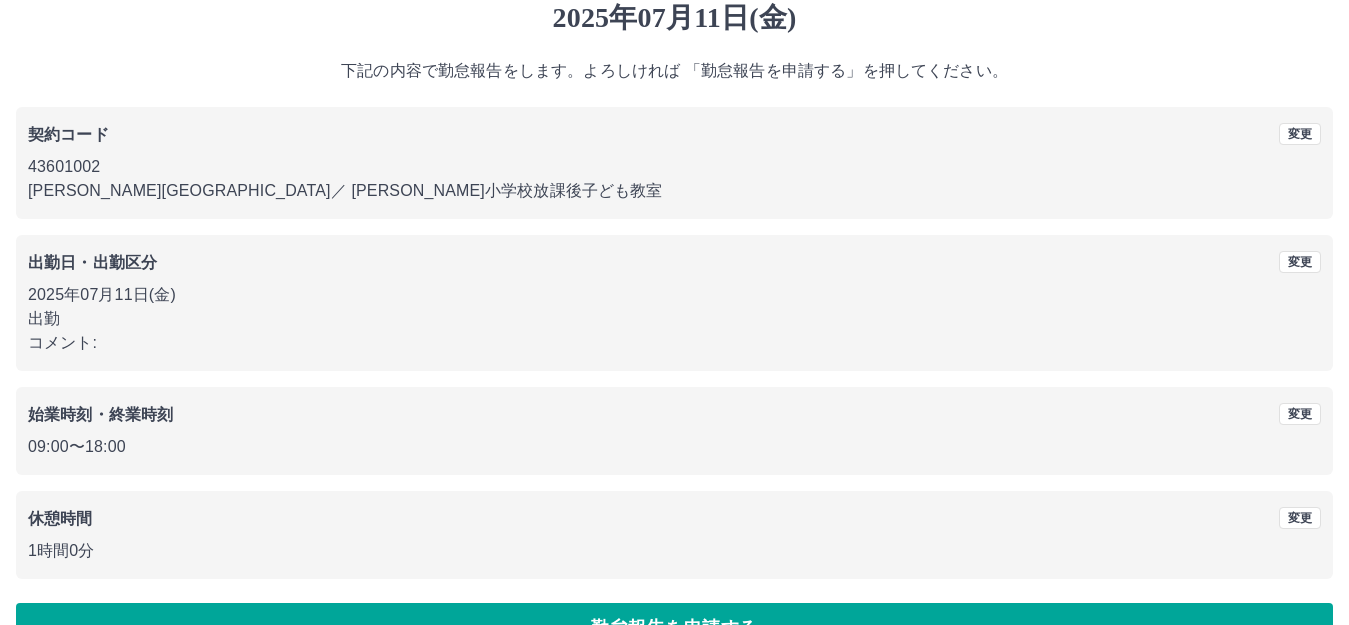 scroll, scrollTop: 124, scrollLeft: 0, axis: vertical 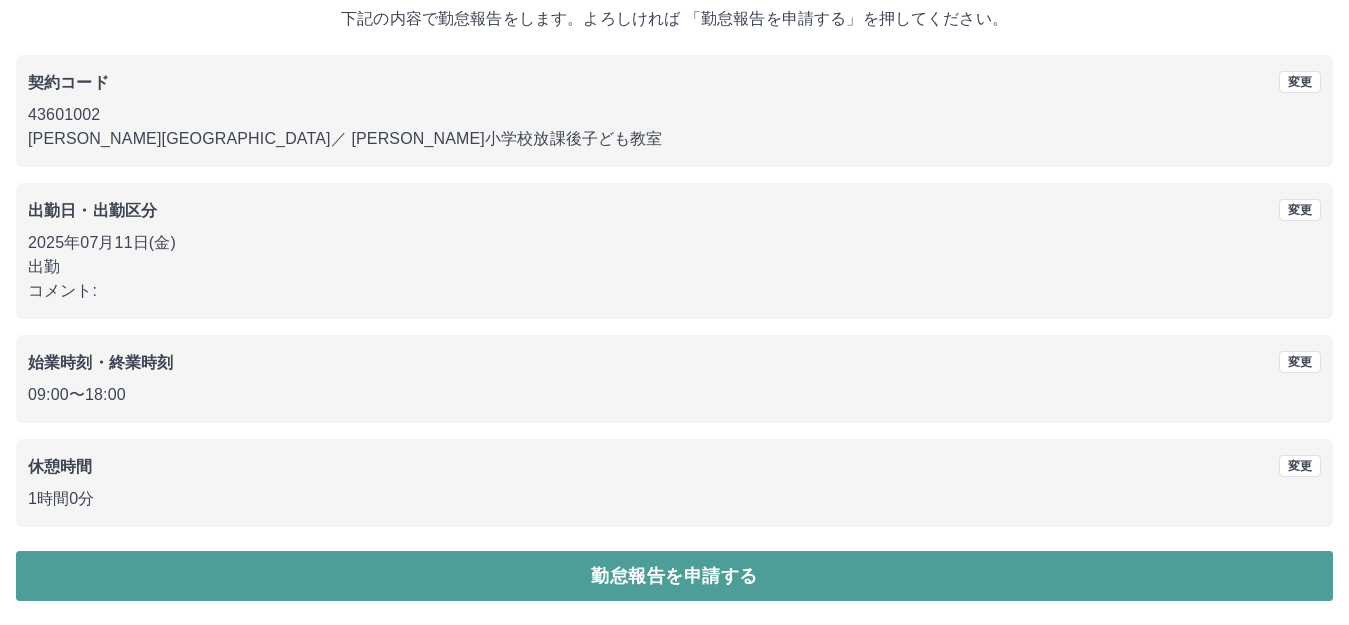 click on "勤怠報告を申請する" at bounding box center (674, 576) 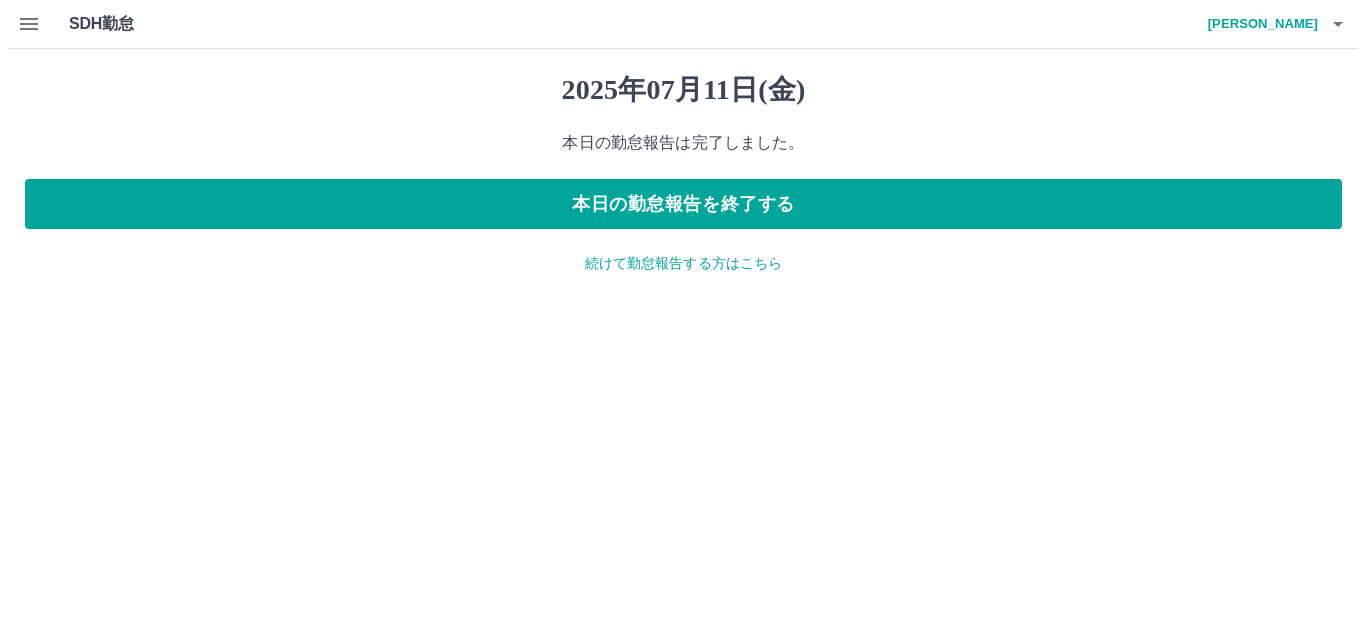 scroll, scrollTop: 0, scrollLeft: 0, axis: both 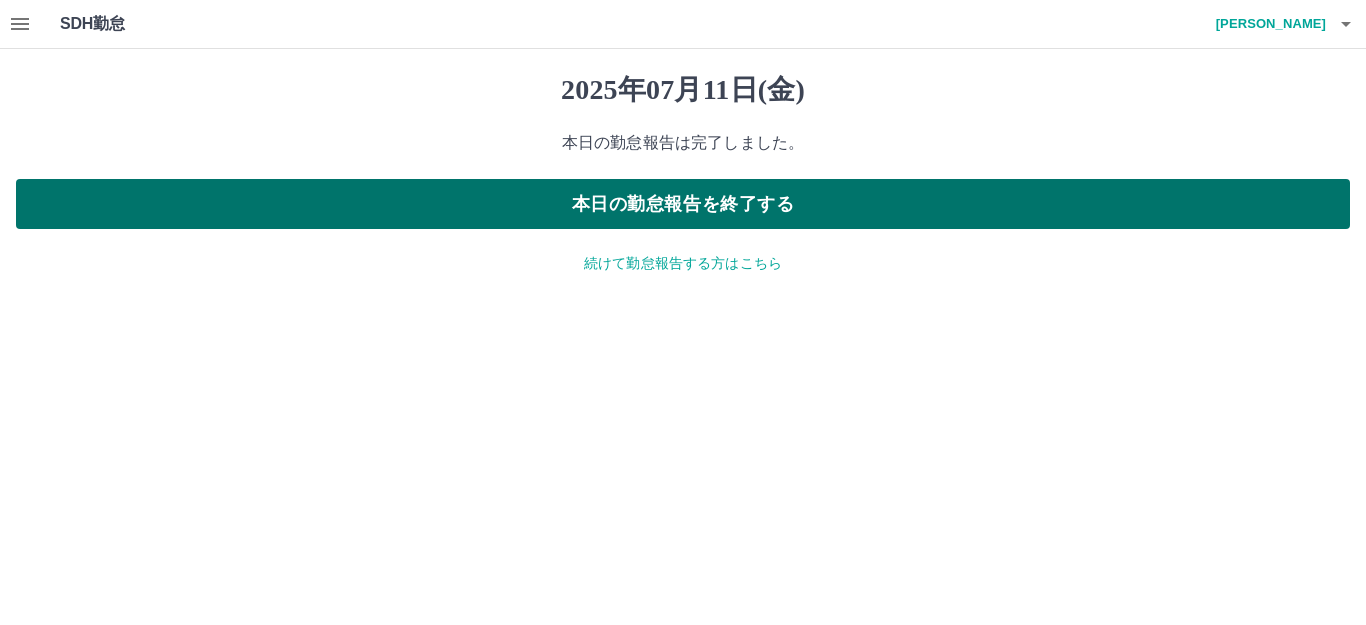 click on "本日の勤怠報告を終了する" at bounding box center (683, 204) 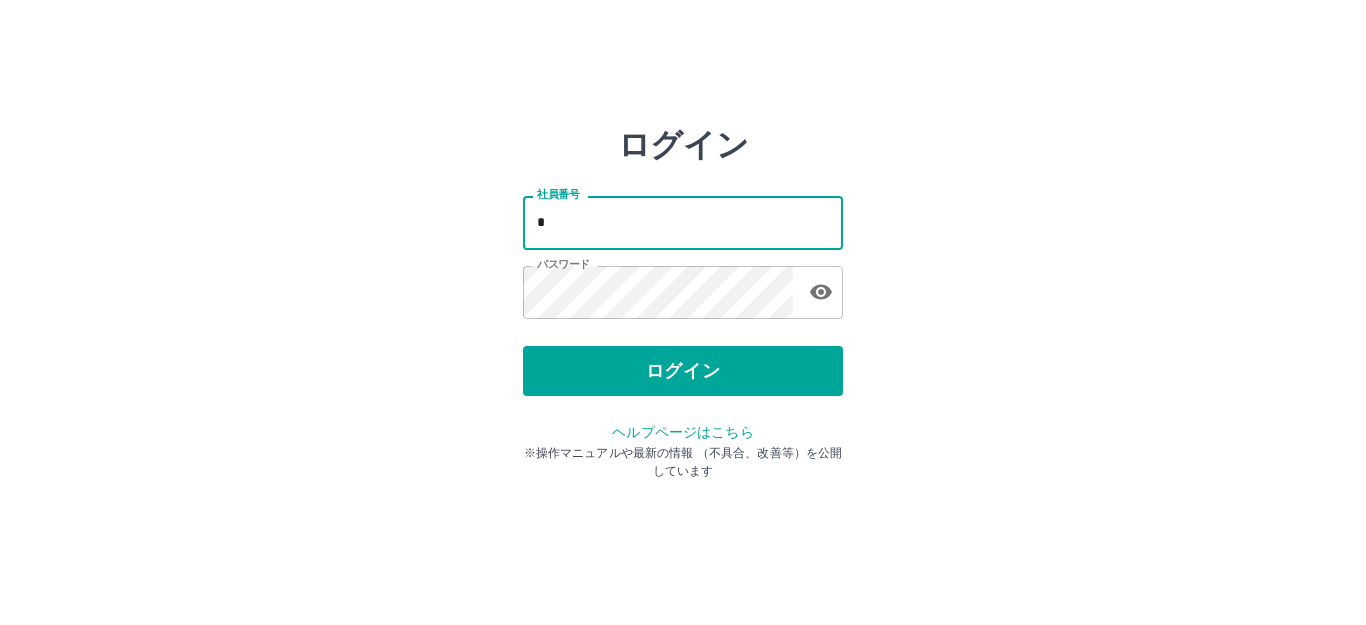 scroll, scrollTop: 0, scrollLeft: 0, axis: both 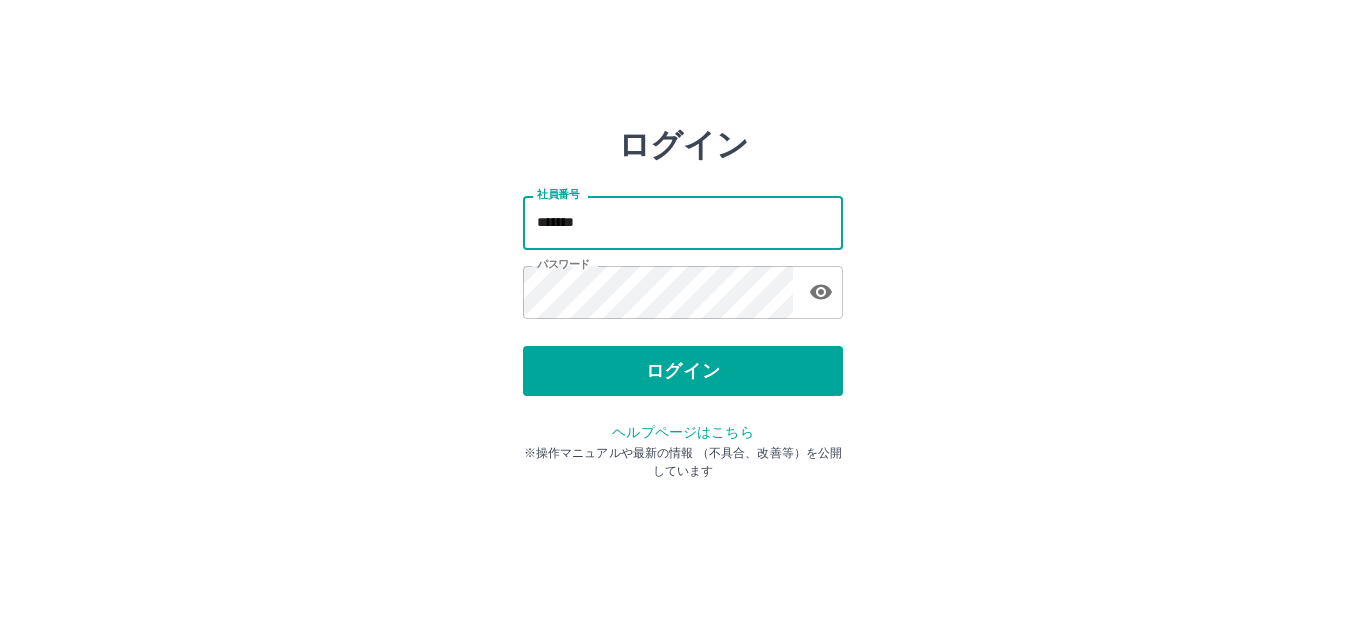 type on "*******" 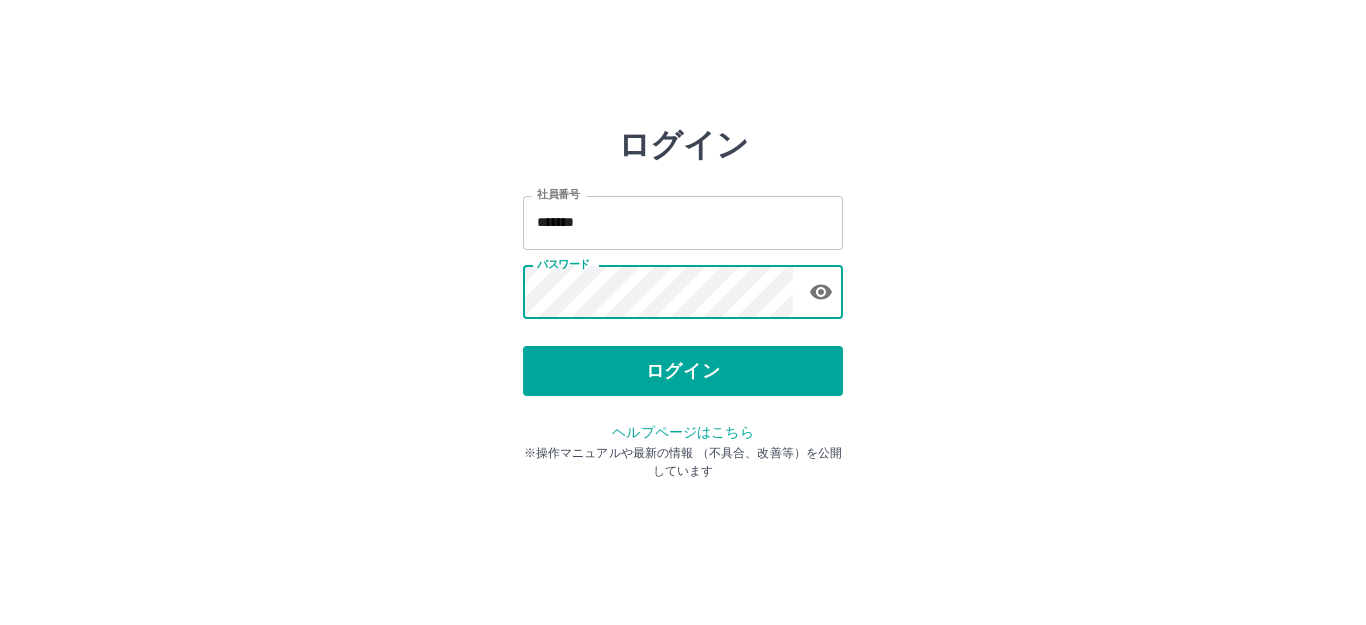 click on "ログイン 社員番号 ******* 社員番号 パスワード パスワード ログイン ヘルプページはこちら ※操作マニュアルや最新の情報 （不具合、改善等）を公開しています" at bounding box center [683, 286] 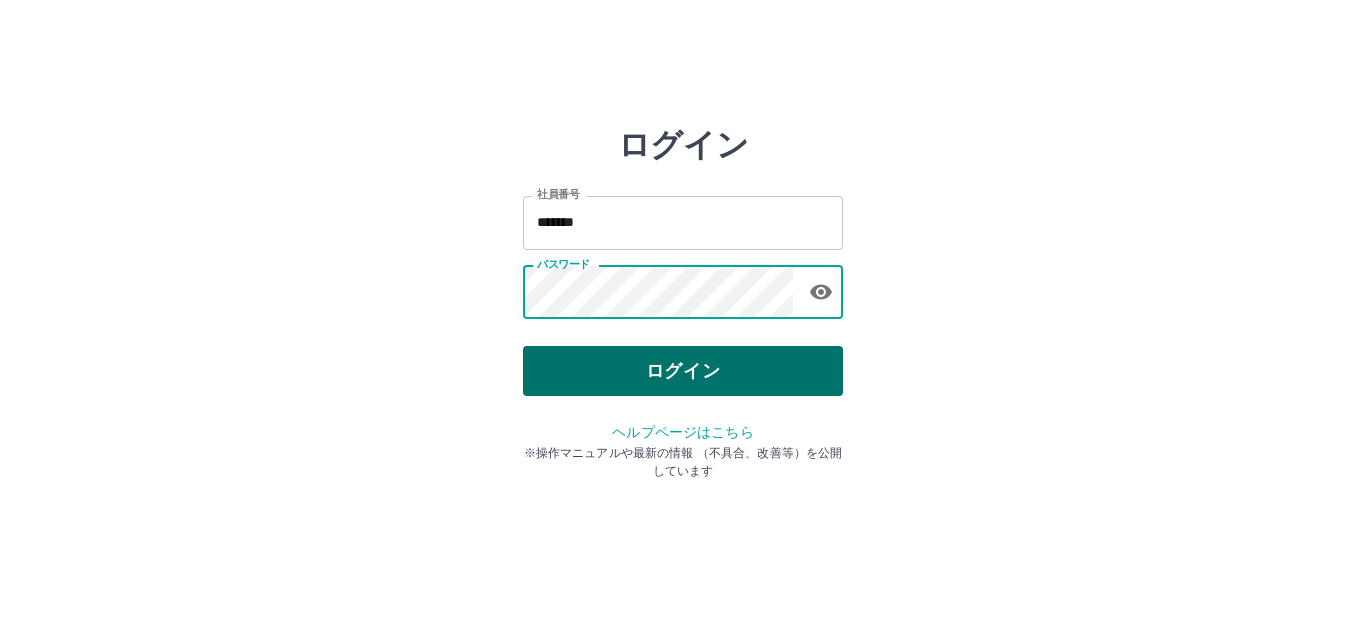 click on "ログイン" at bounding box center [683, 371] 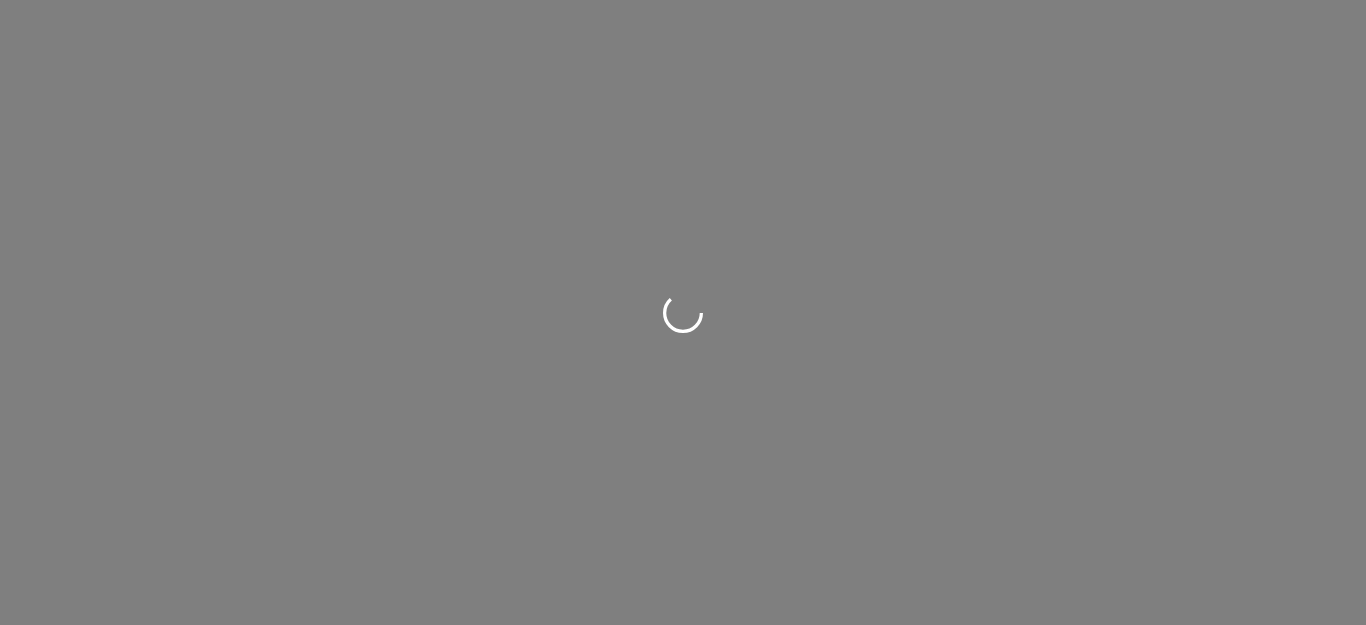 scroll, scrollTop: 0, scrollLeft: 0, axis: both 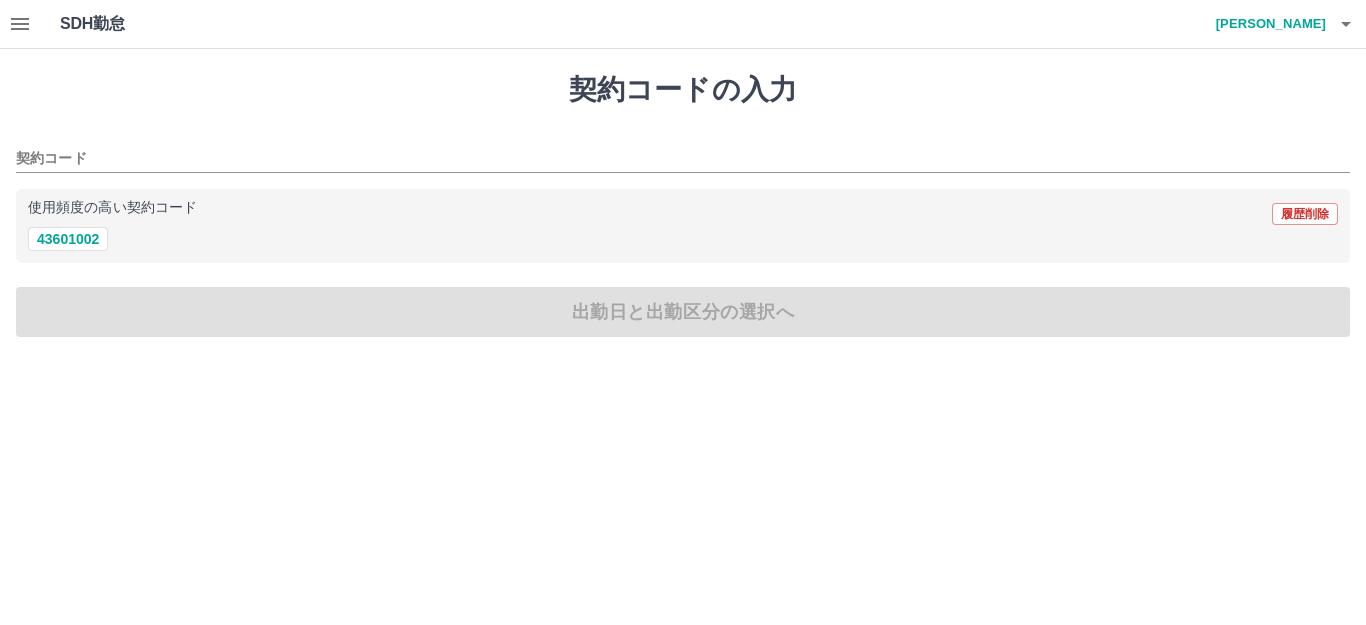 drag, startPoint x: 566, startPoint y: 429, endPoint x: 556, endPoint y: 434, distance: 11.18034 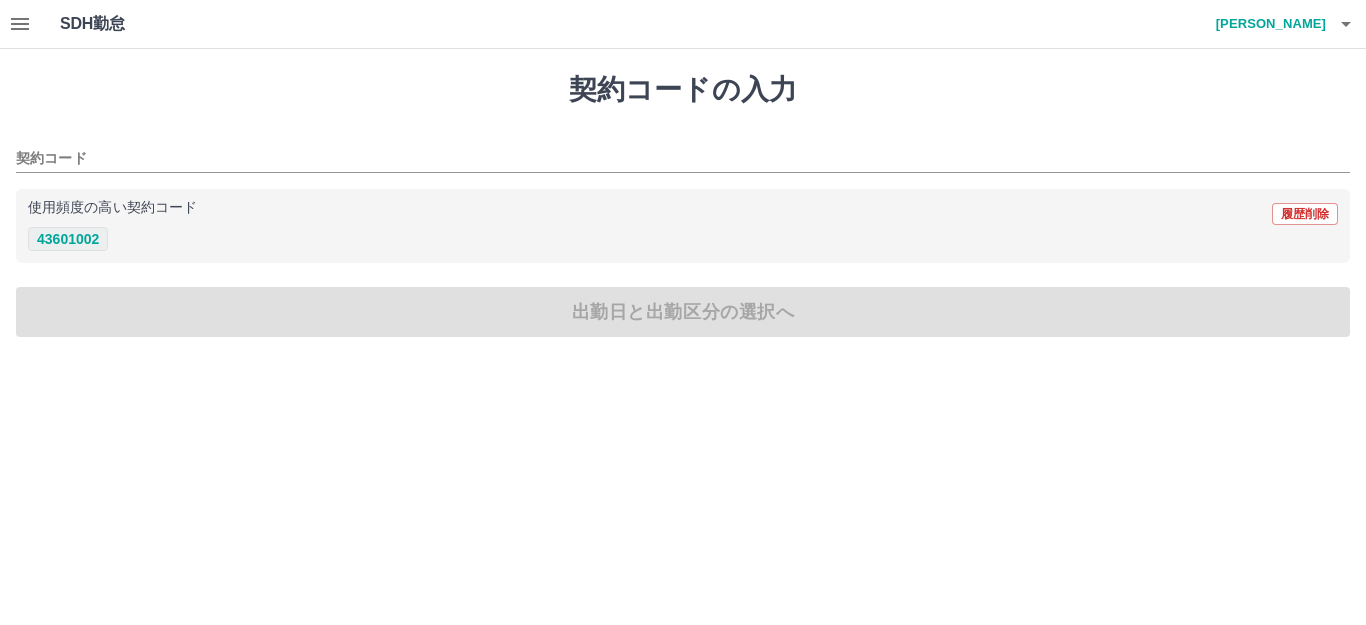 click on "43601002" at bounding box center [68, 239] 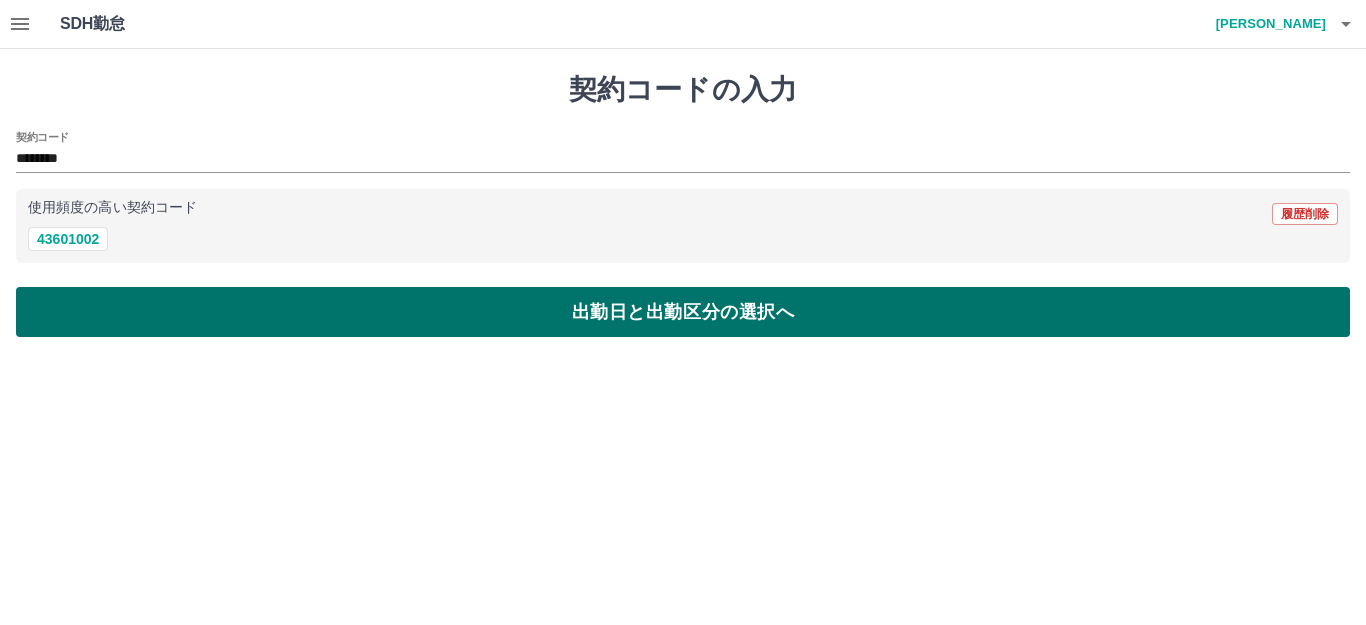 click on "出勤日と出勤区分の選択へ" at bounding box center (683, 312) 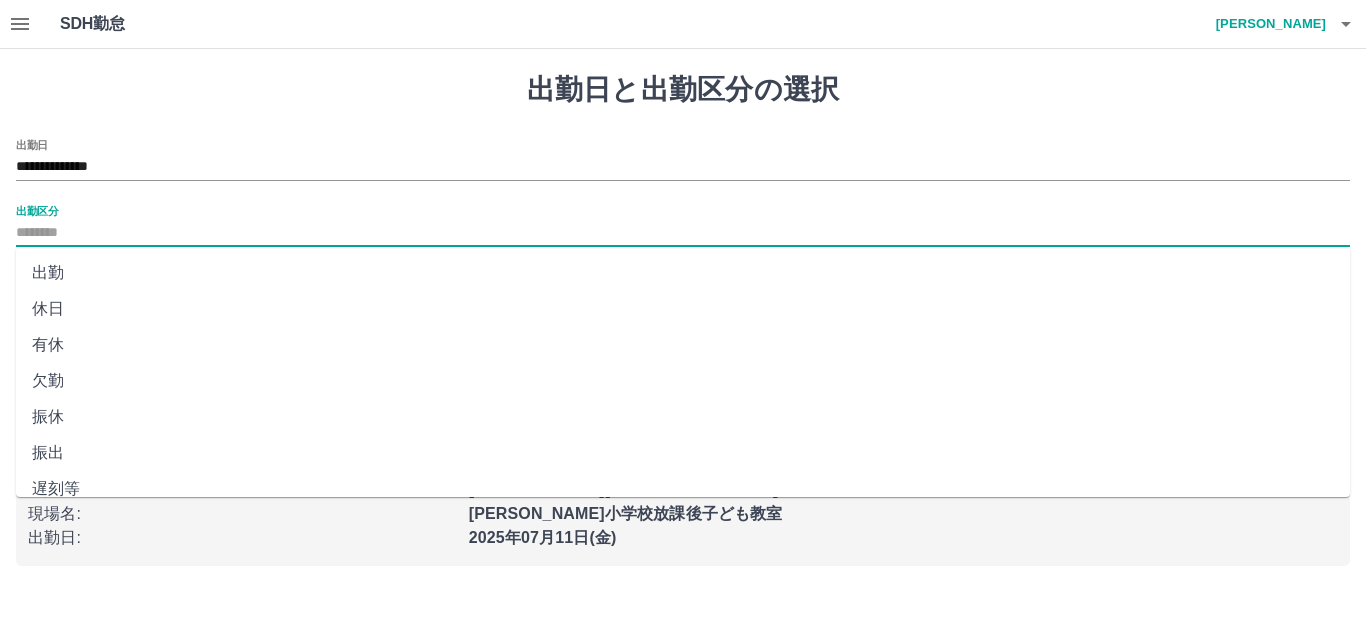 click on "出勤区分" at bounding box center (683, 233) 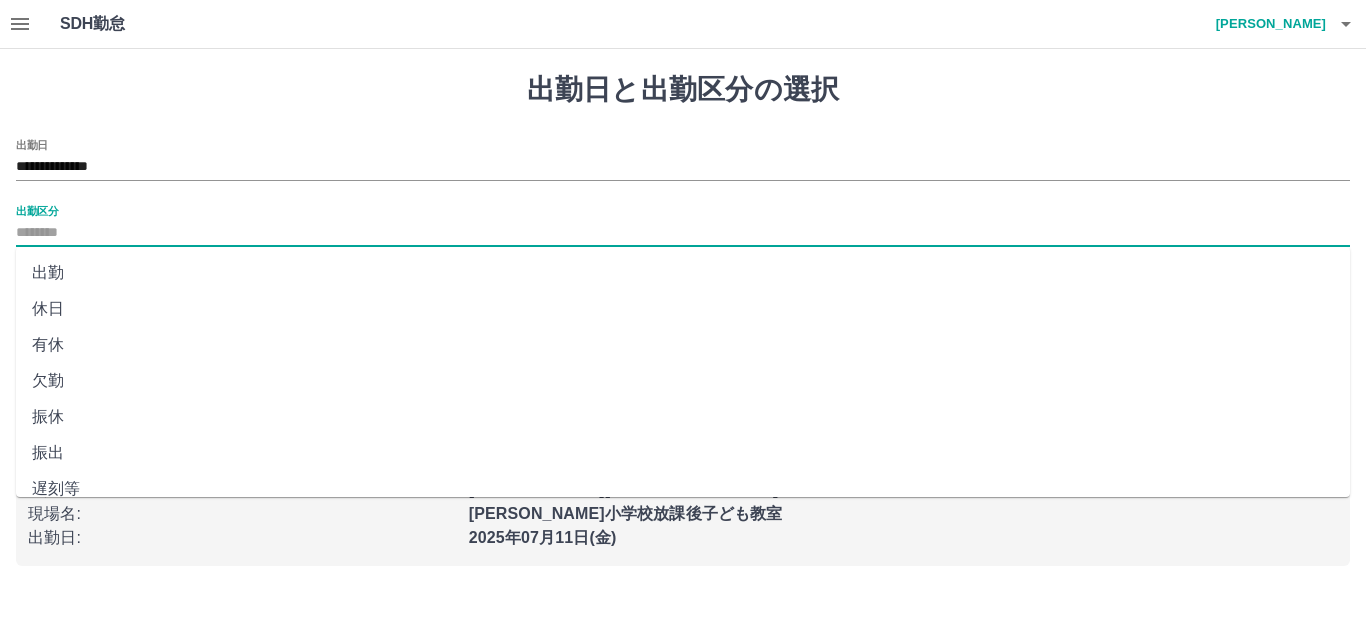 click on "休日" at bounding box center (683, 309) 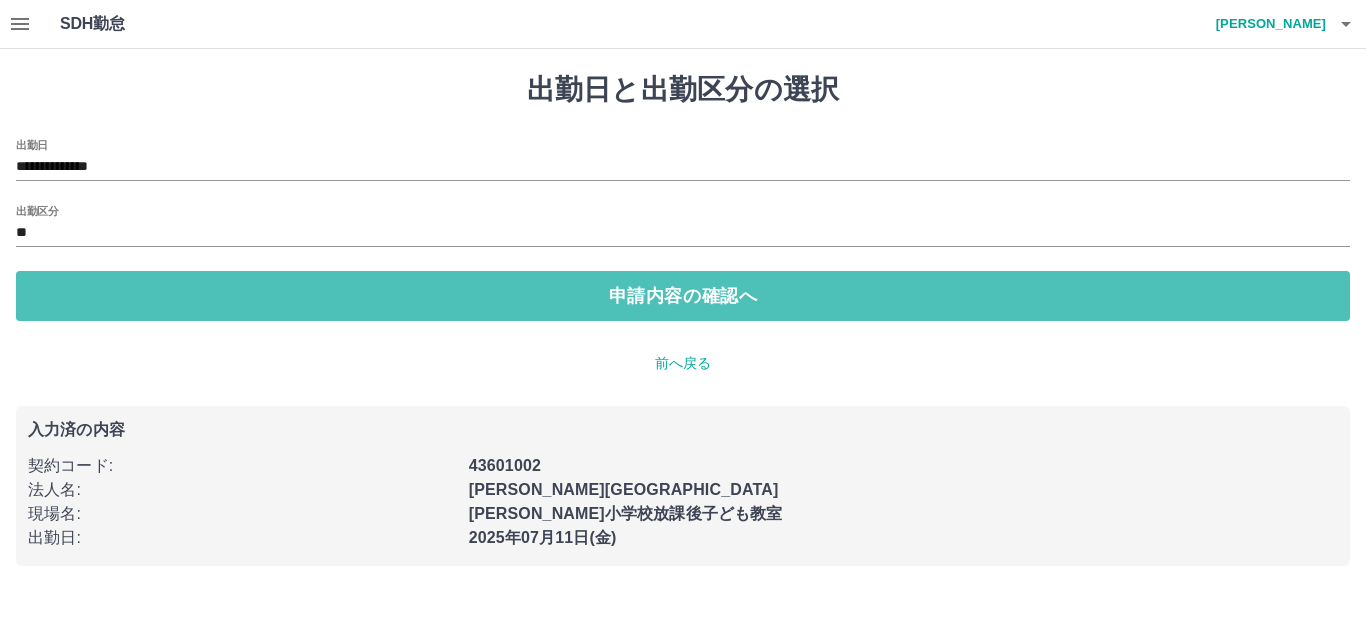 click on "申請内容の確認へ" at bounding box center [683, 296] 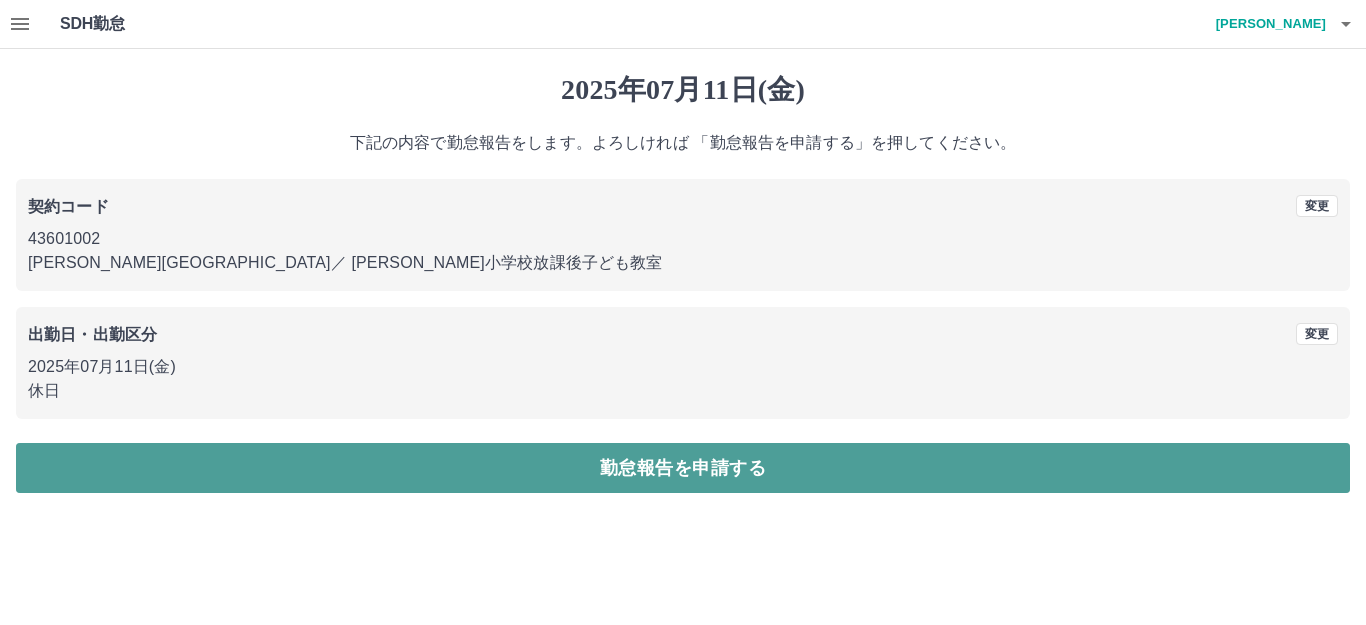 click on "勤怠報告を申請する" at bounding box center (683, 468) 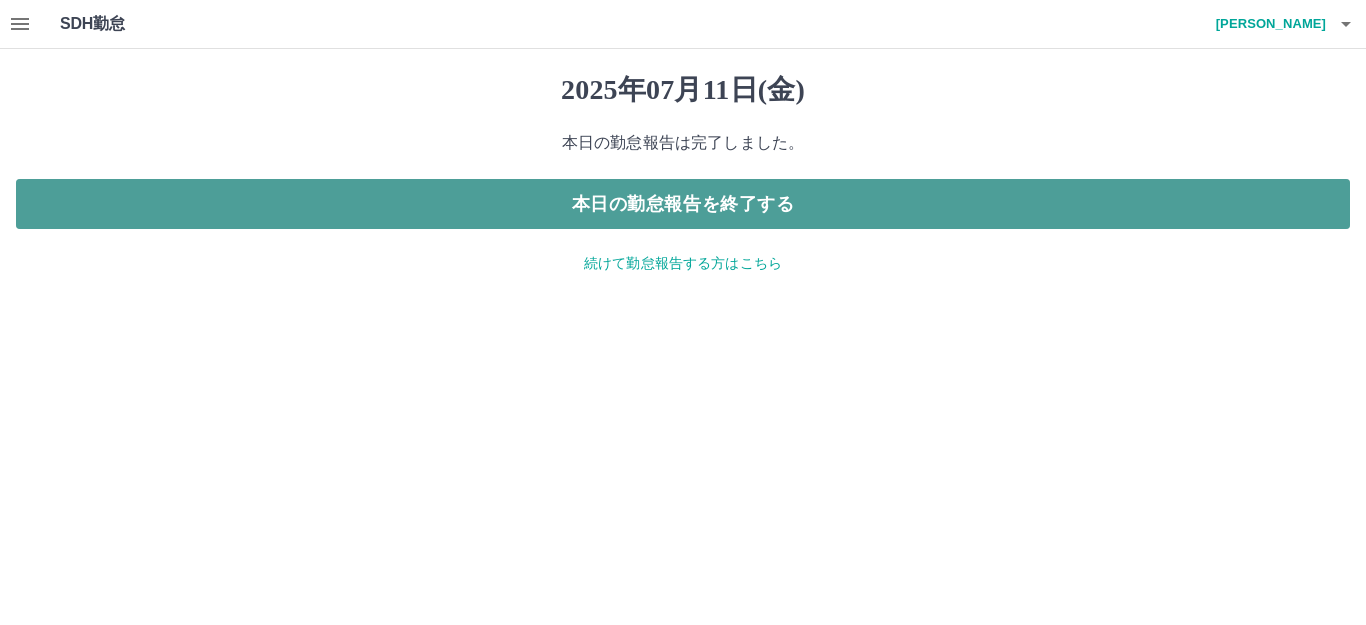 click on "本日の勤怠報告を終了する" at bounding box center (683, 204) 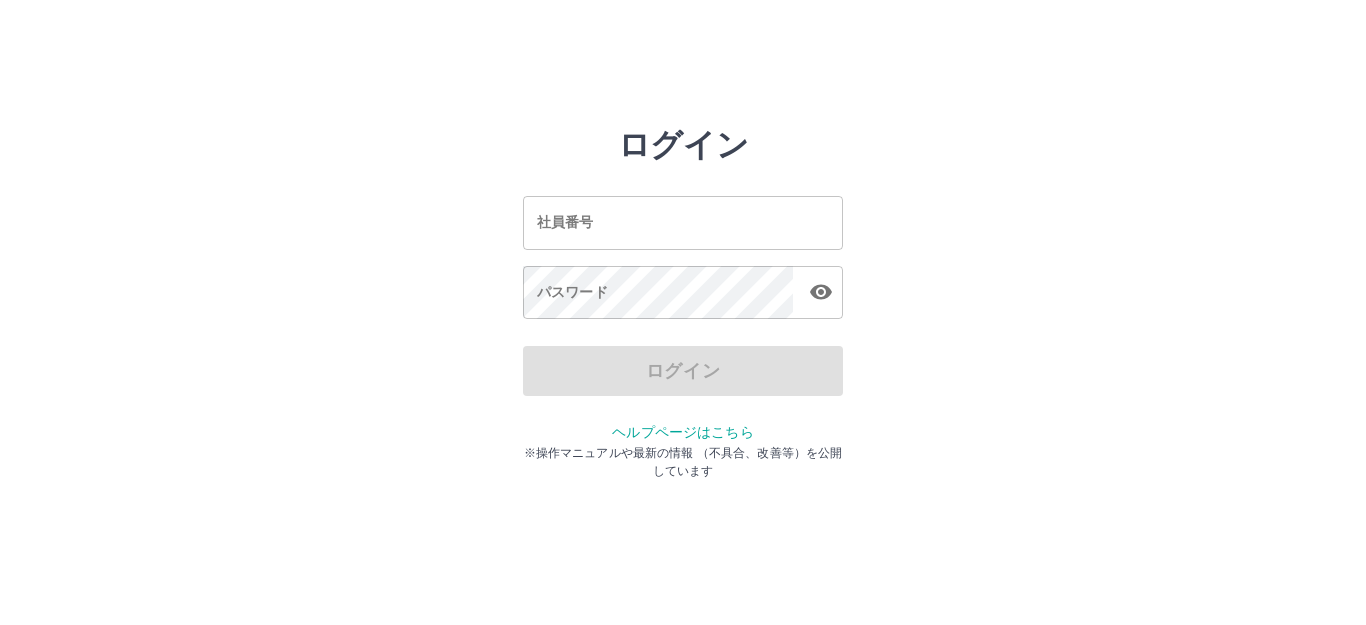 scroll, scrollTop: 0, scrollLeft: 0, axis: both 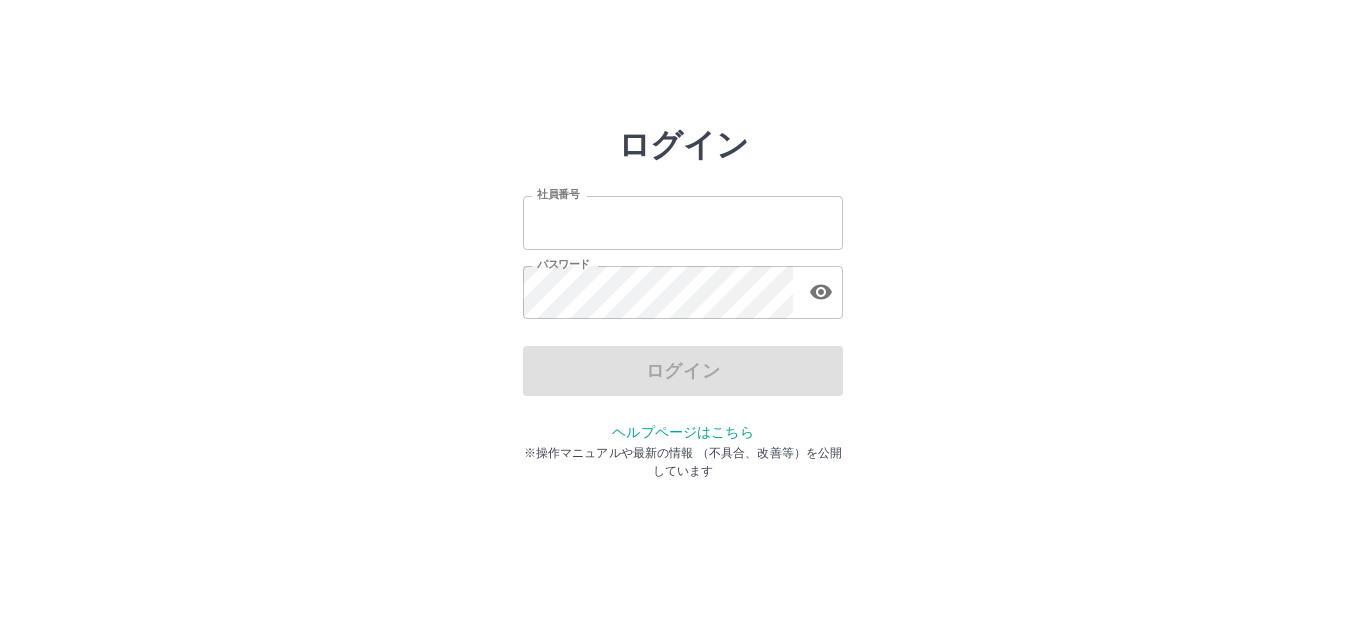 type on "*******" 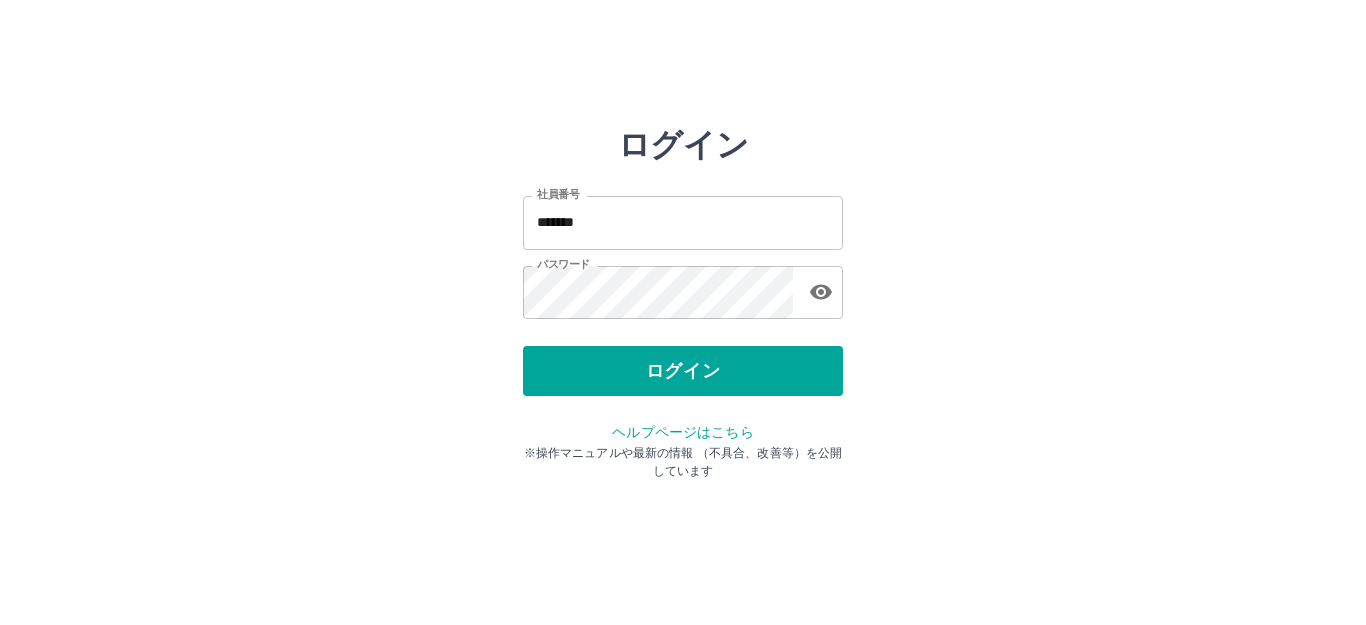 click on "ログイン" at bounding box center [683, 371] 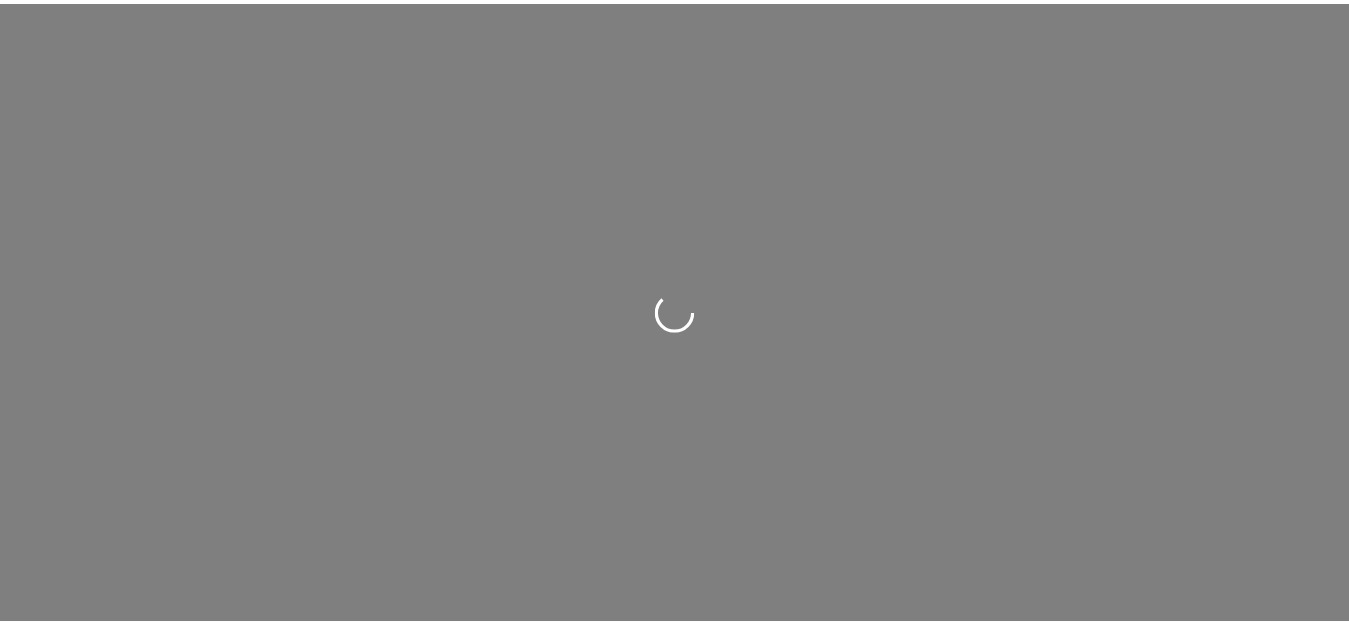 scroll, scrollTop: 0, scrollLeft: 0, axis: both 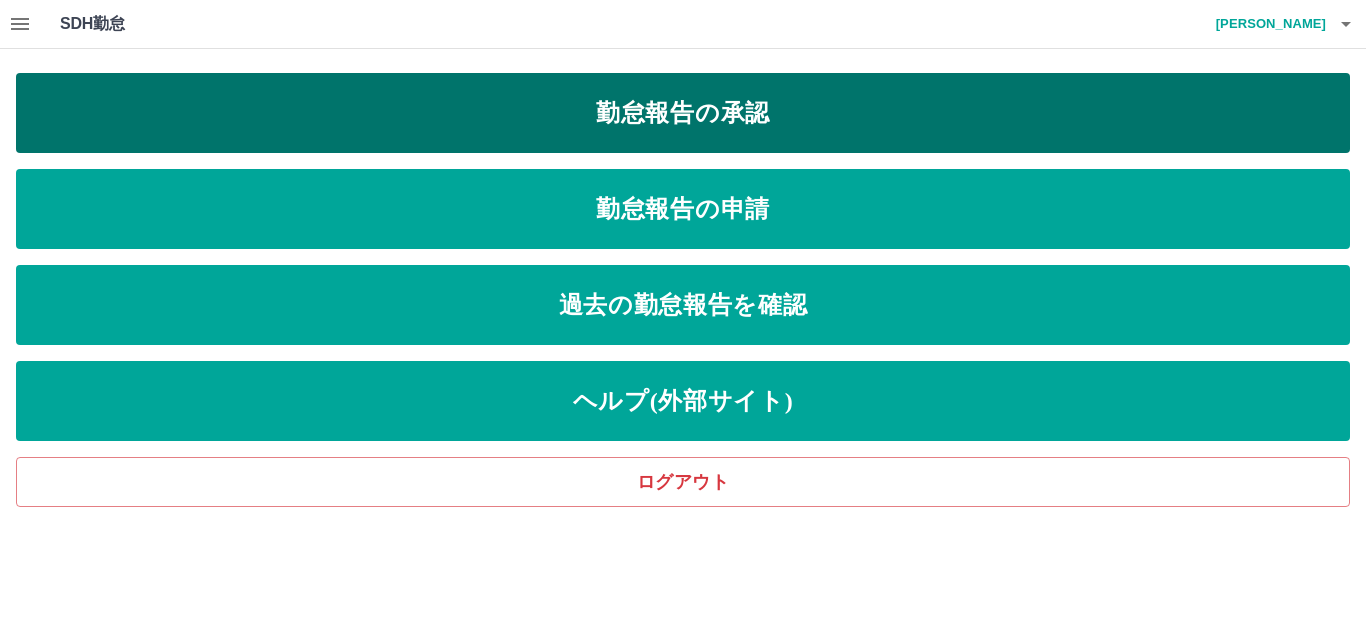 click on "勤怠報告の承認" at bounding box center (683, 113) 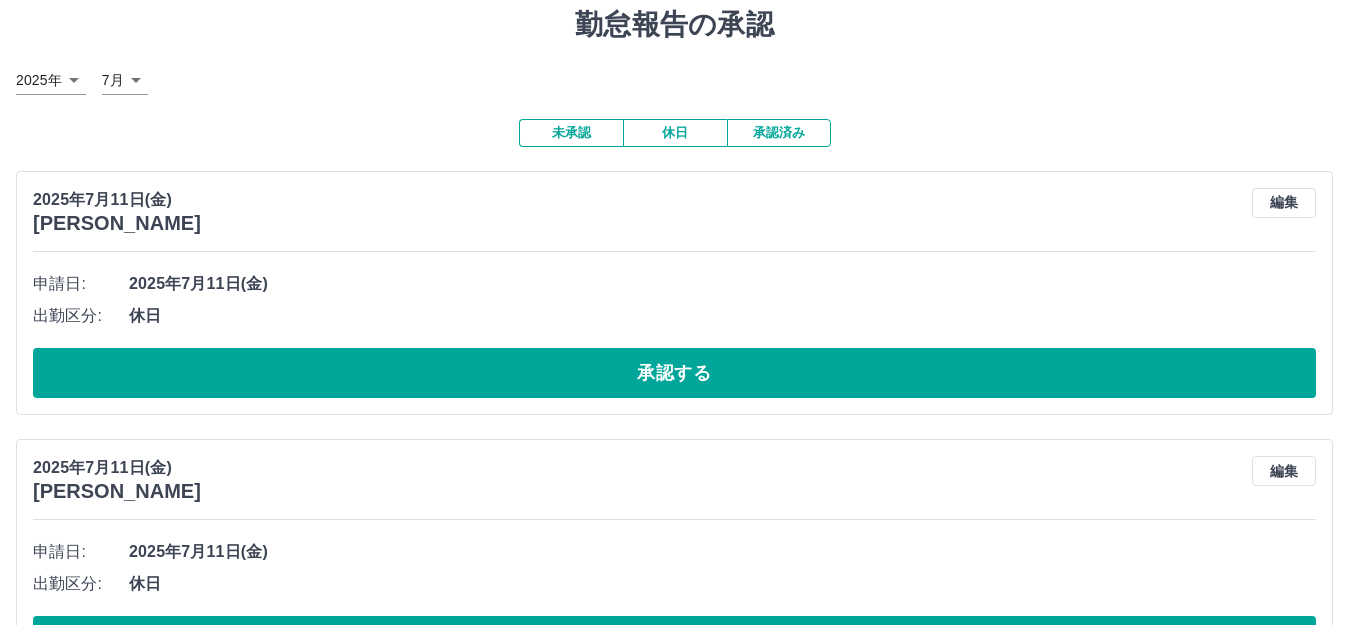 scroll, scrollTop: 100, scrollLeft: 0, axis: vertical 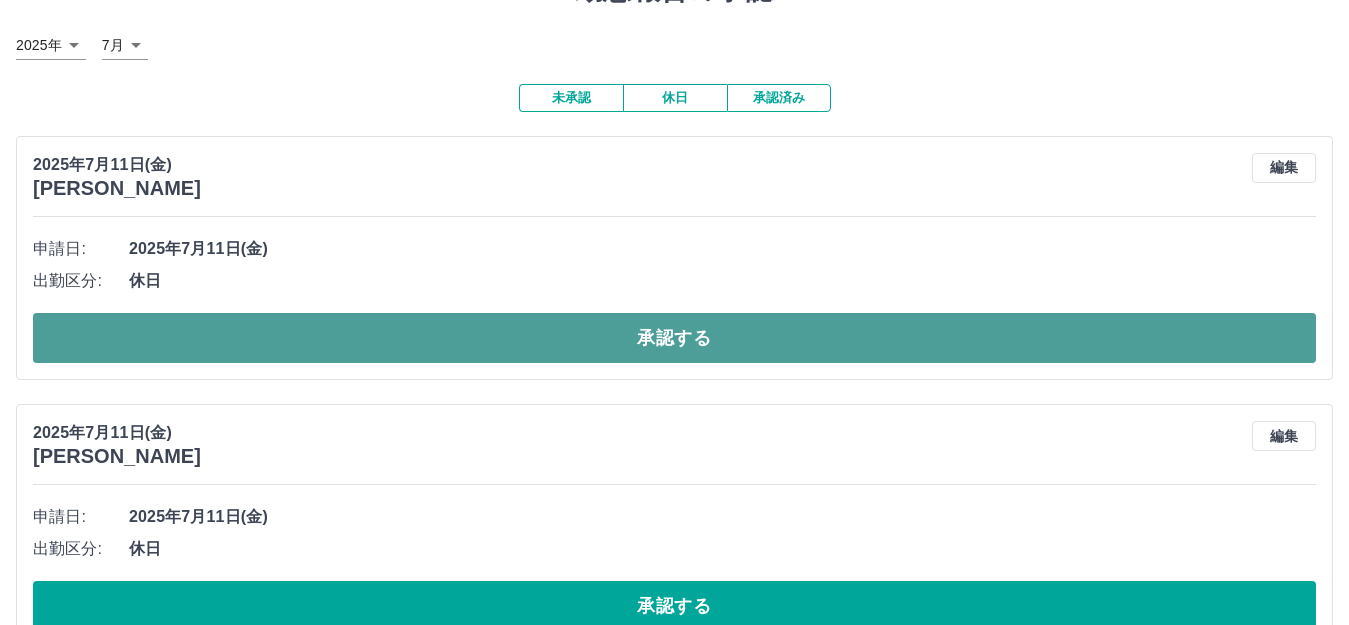 click on "承認する" at bounding box center [674, 338] 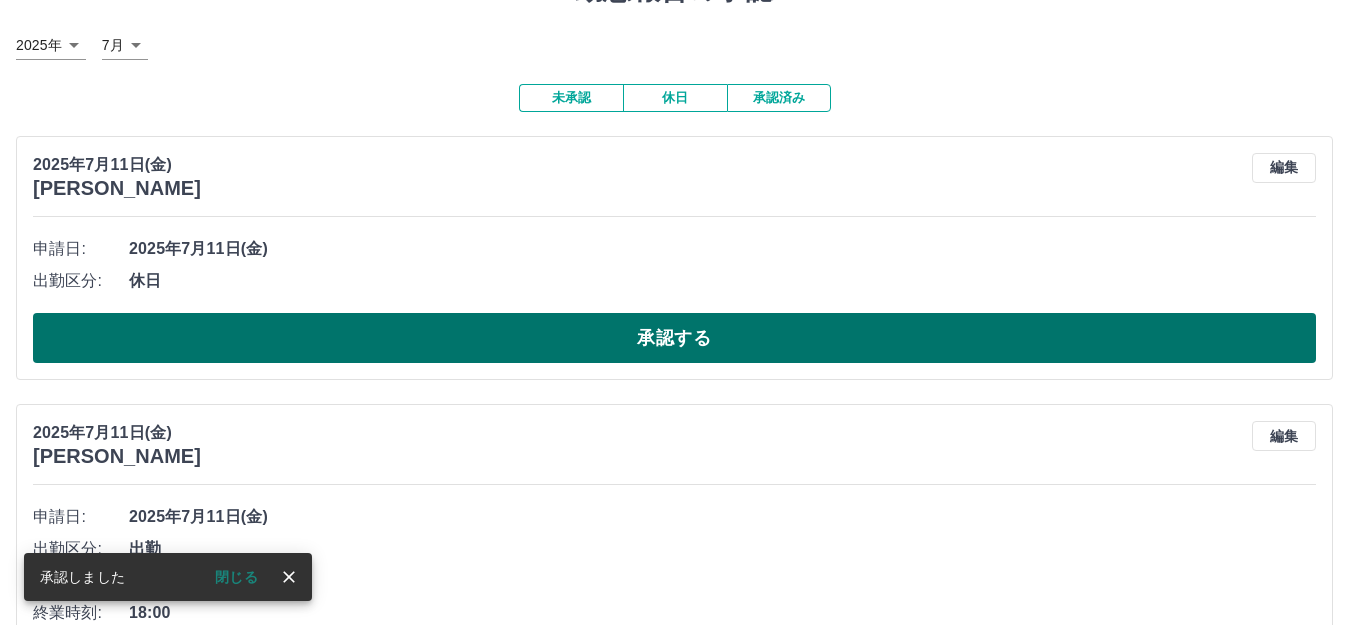 click on "承認する" at bounding box center [674, 338] 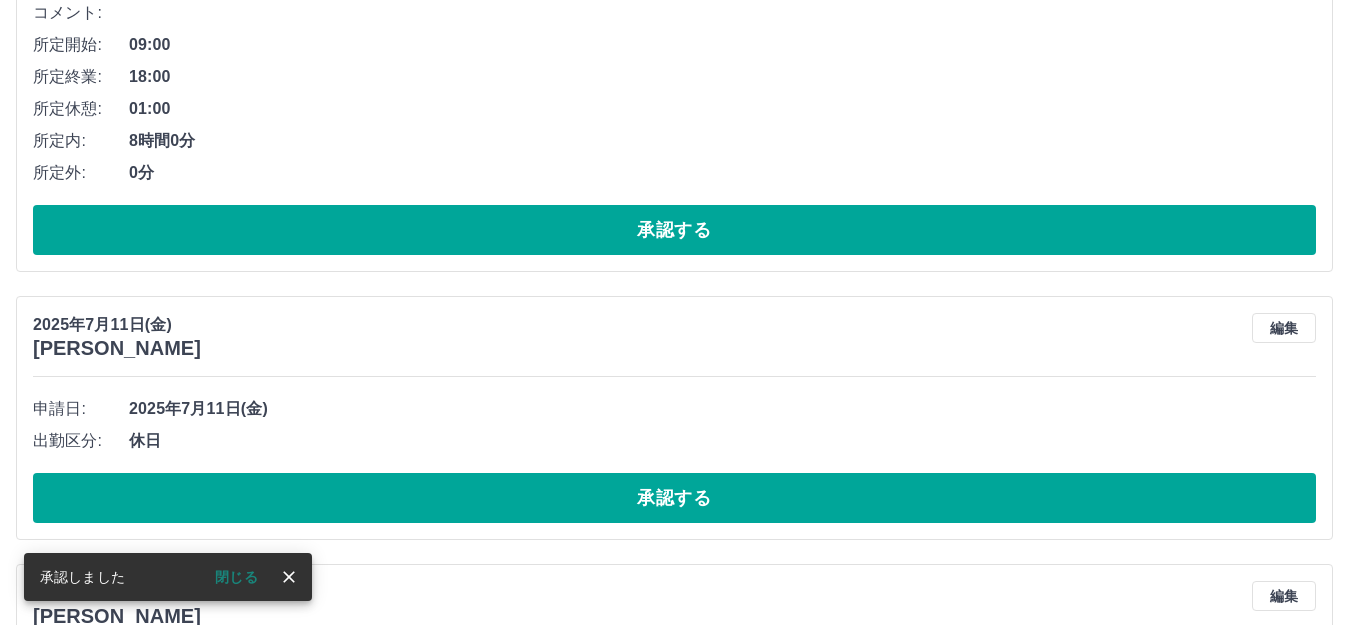 scroll, scrollTop: 500, scrollLeft: 0, axis: vertical 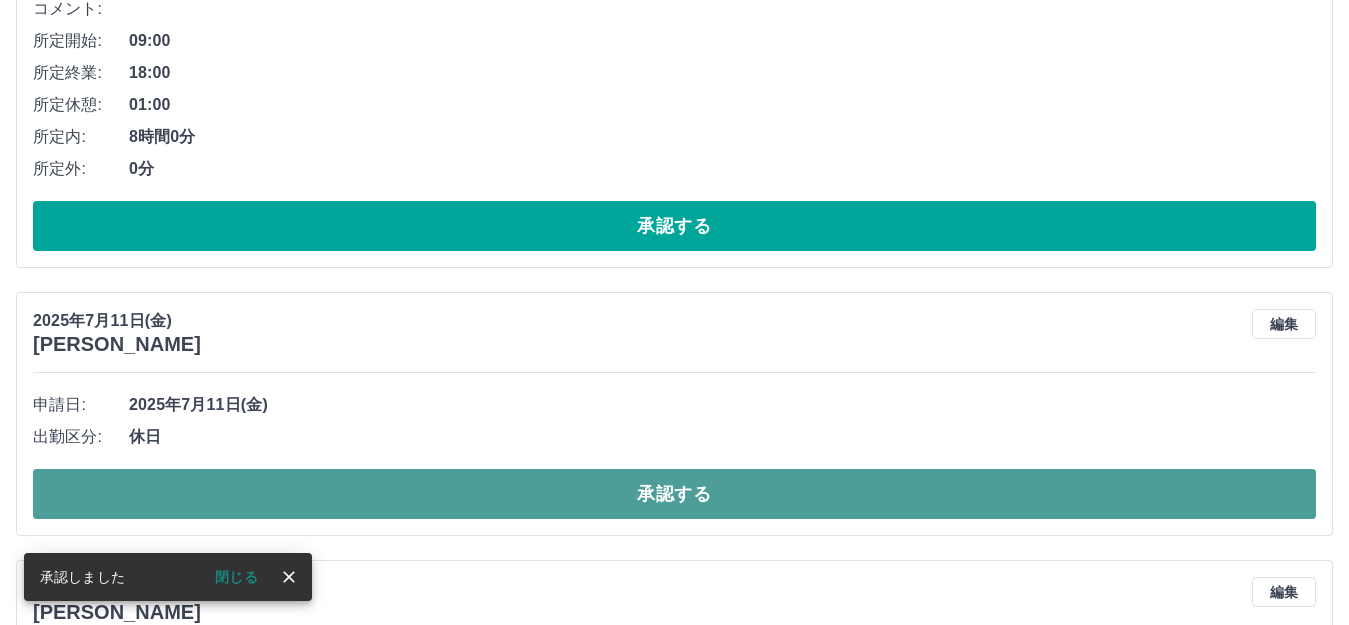 click on "承認する" at bounding box center [674, 494] 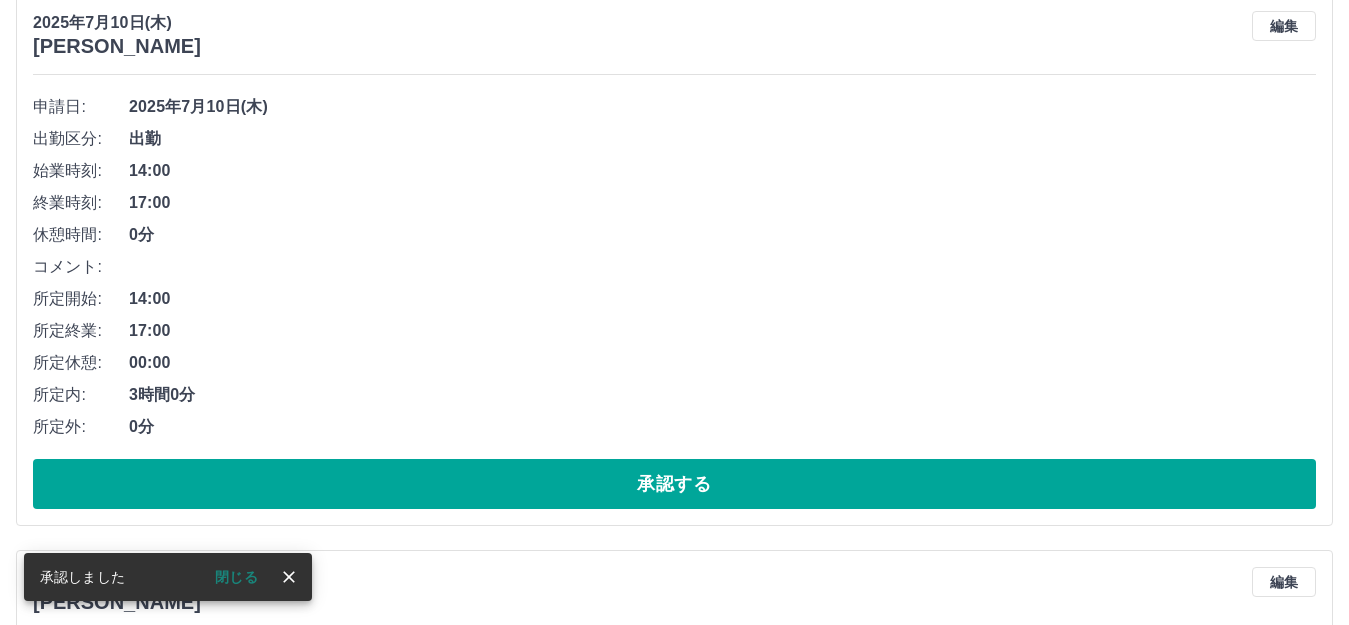 scroll, scrollTop: 800, scrollLeft: 0, axis: vertical 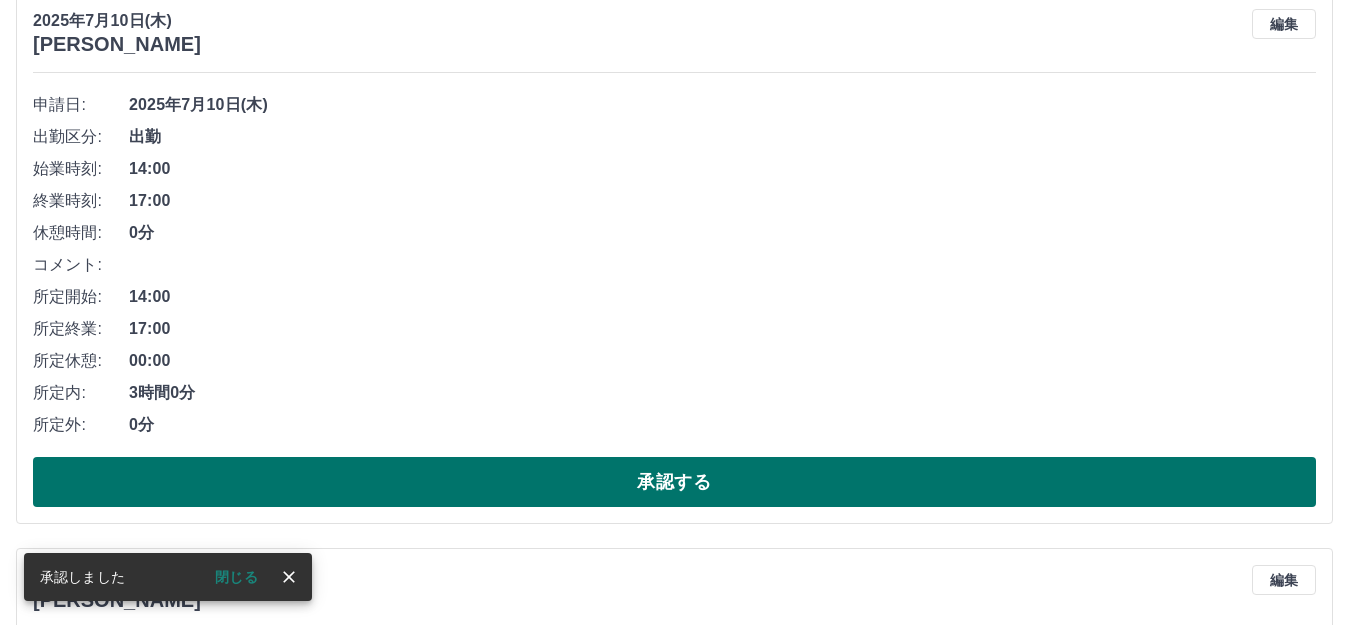 click on "承認する" at bounding box center (674, 482) 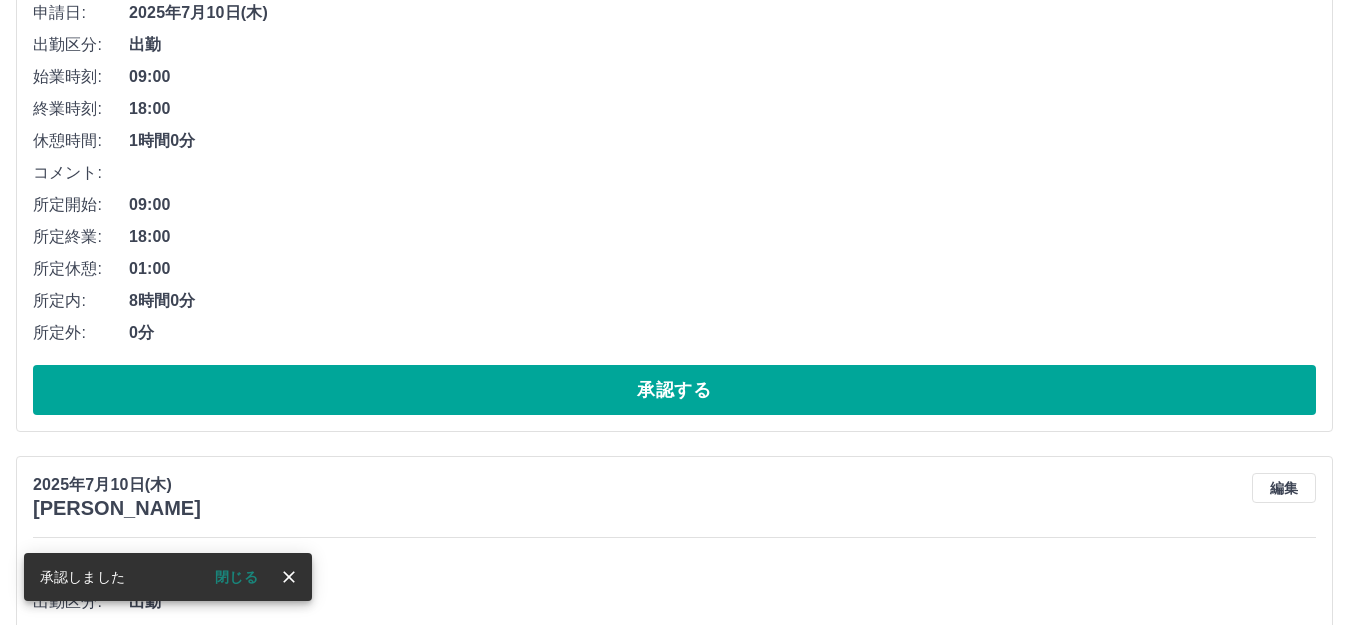 scroll, scrollTop: 944, scrollLeft: 0, axis: vertical 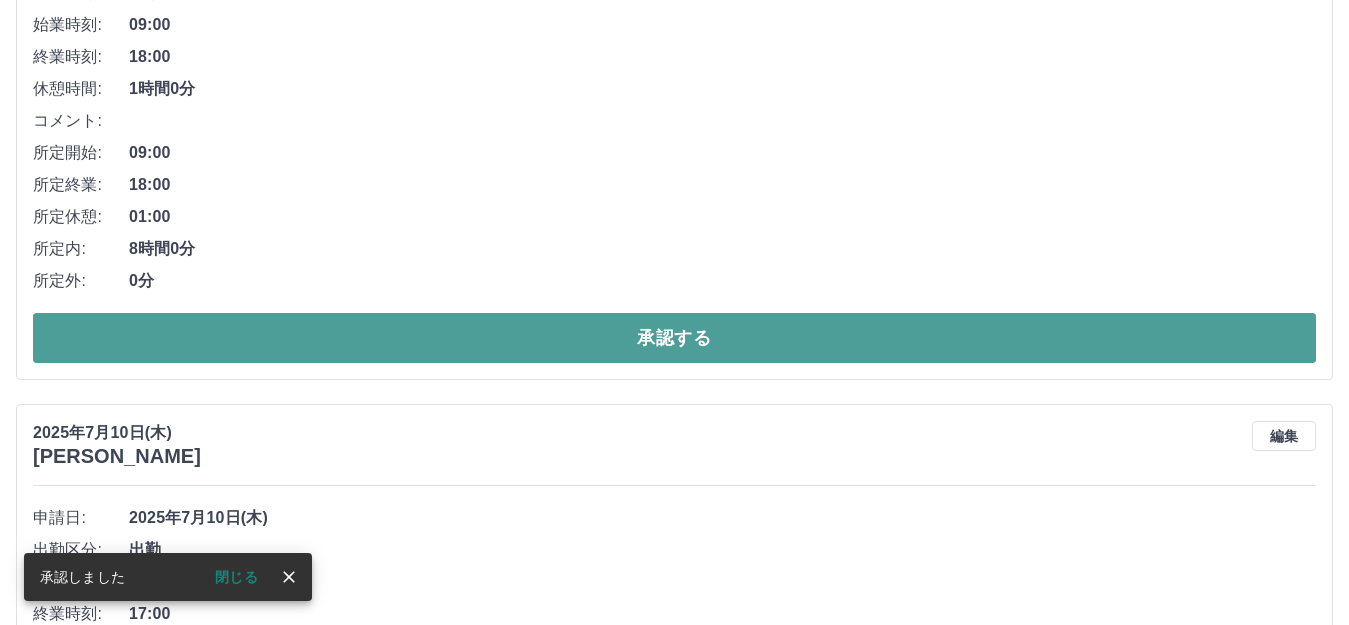 click on "承認する" at bounding box center [674, 338] 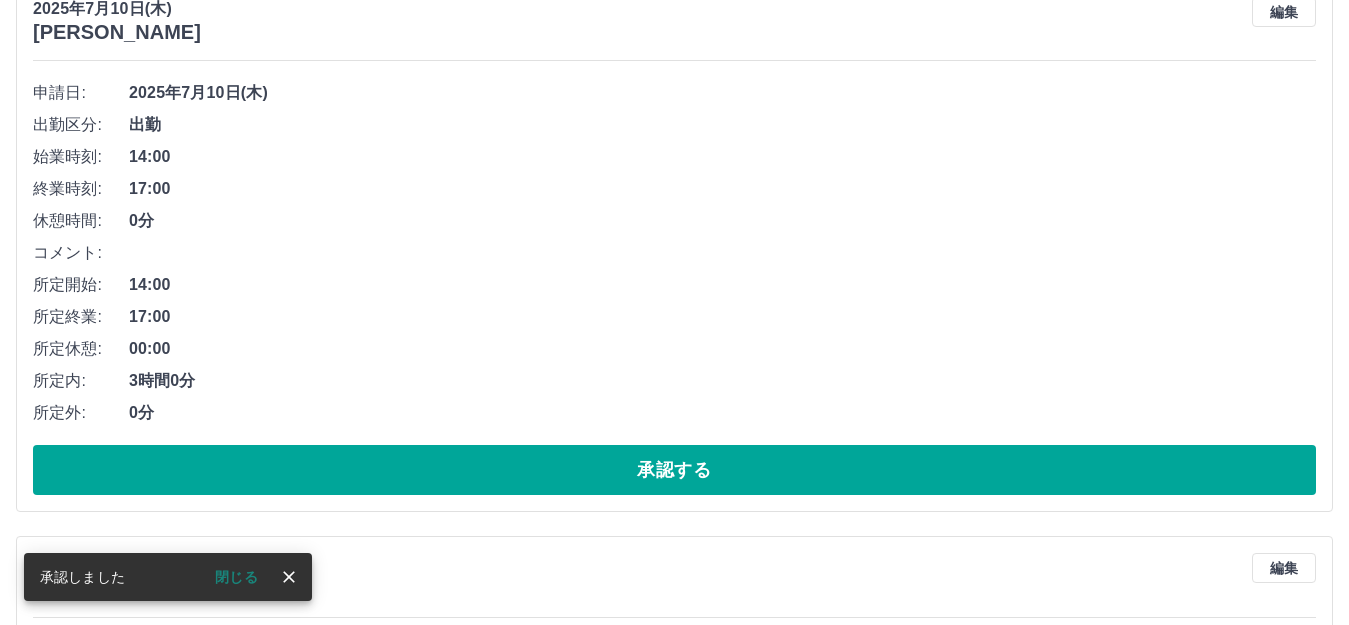 scroll, scrollTop: 900, scrollLeft: 0, axis: vertical 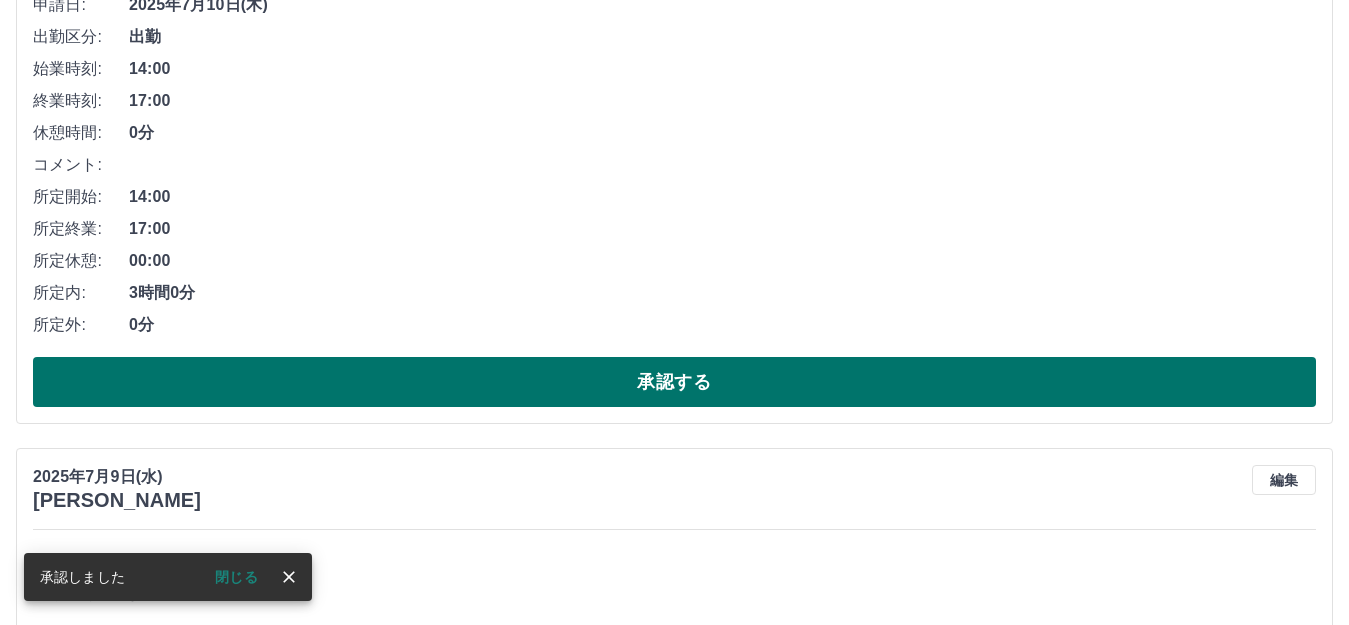 click on "承認する" at bounding box center [674, 382] 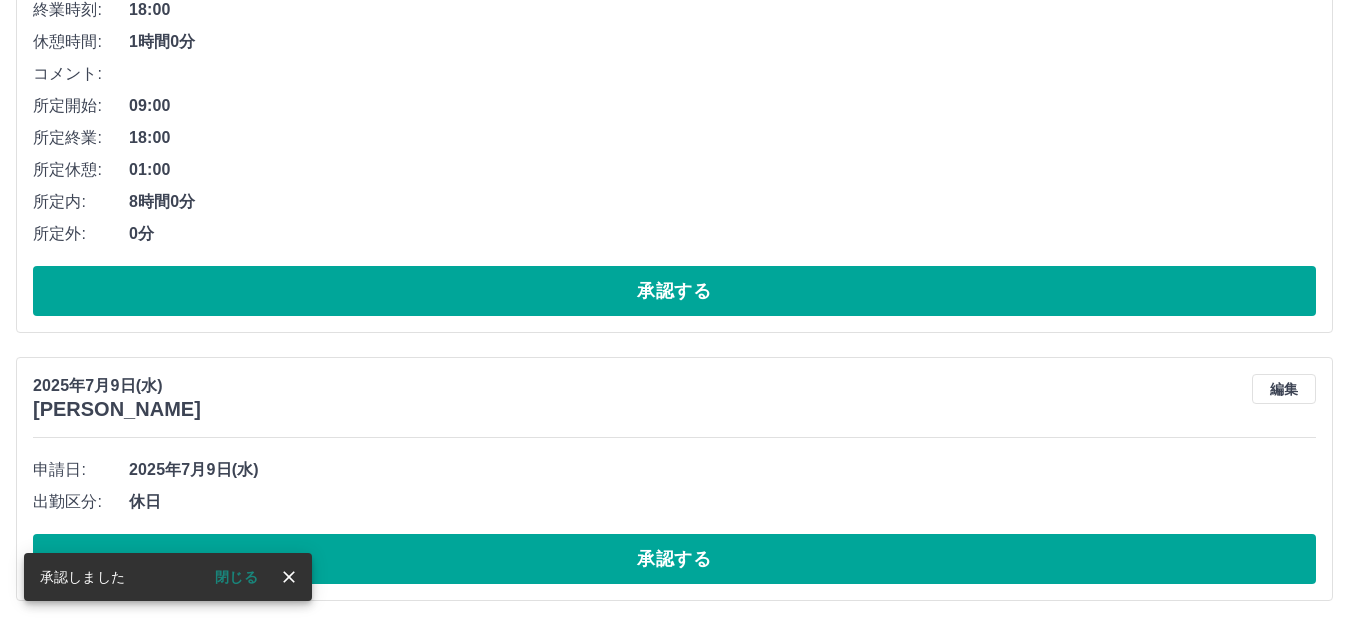 scroll, scrollTop: 437, scrollLeft: 0, axis: vertical 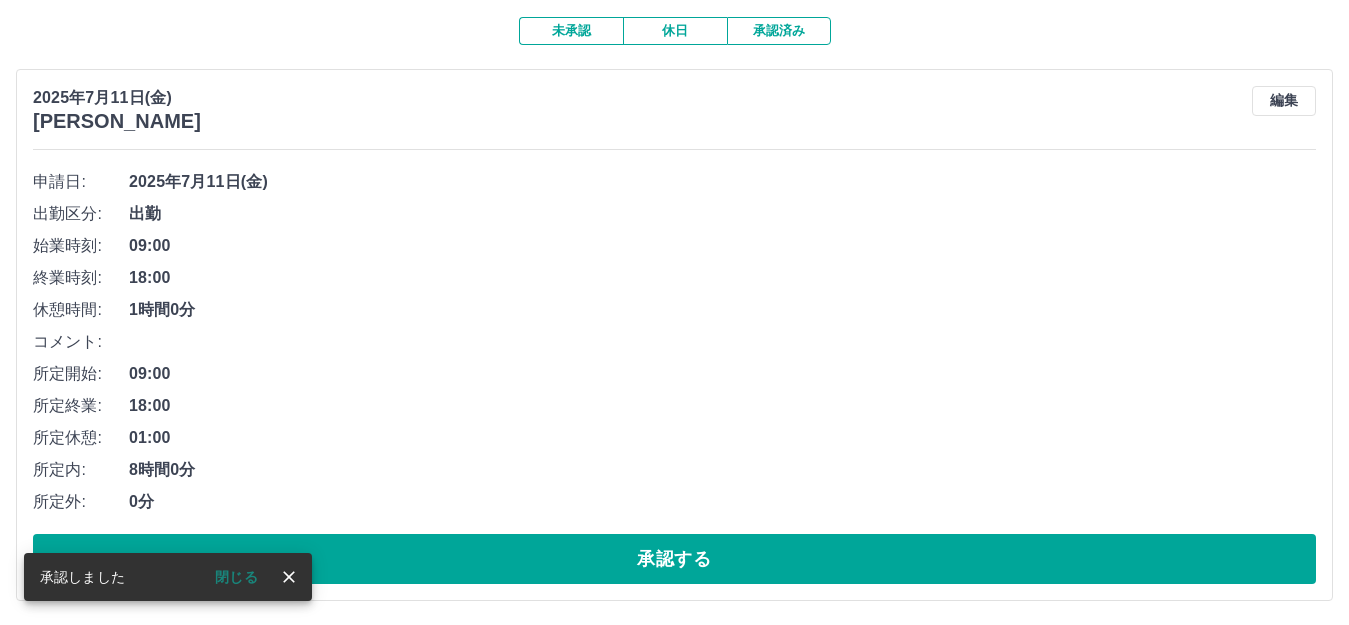 click on "承認済み" at bounding box center (779, 31) 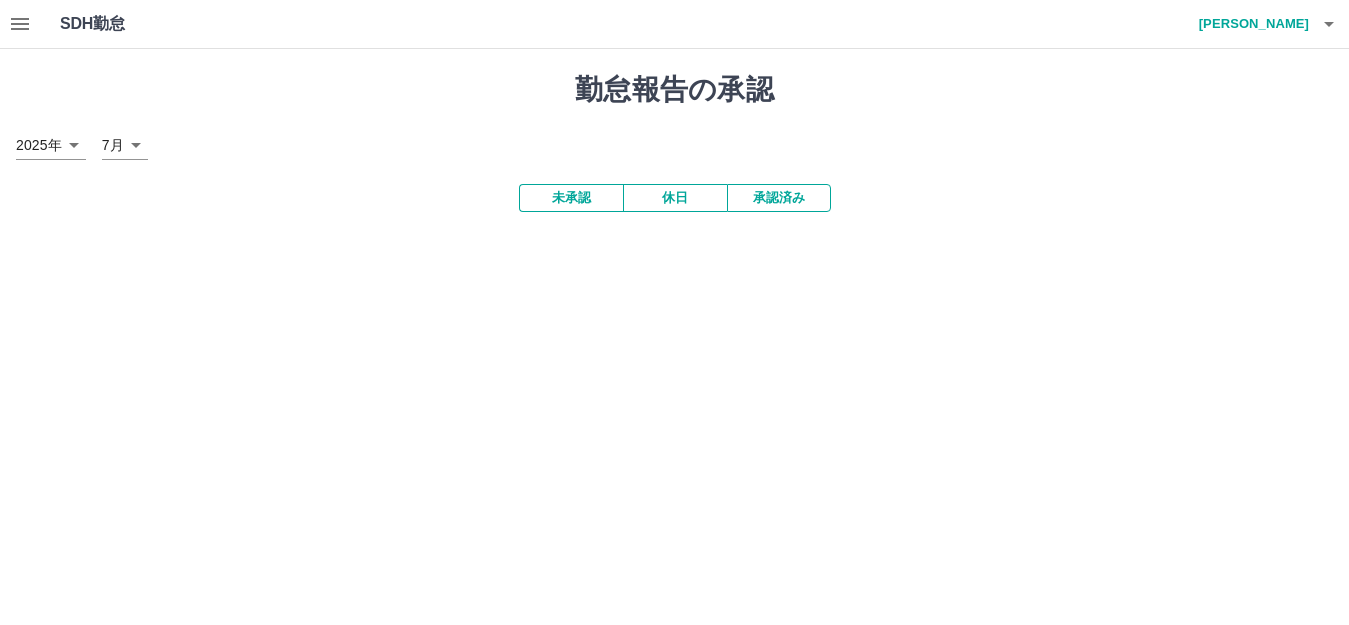 scroll, scrollTop: 0, scrollLeft: 0, axis: both 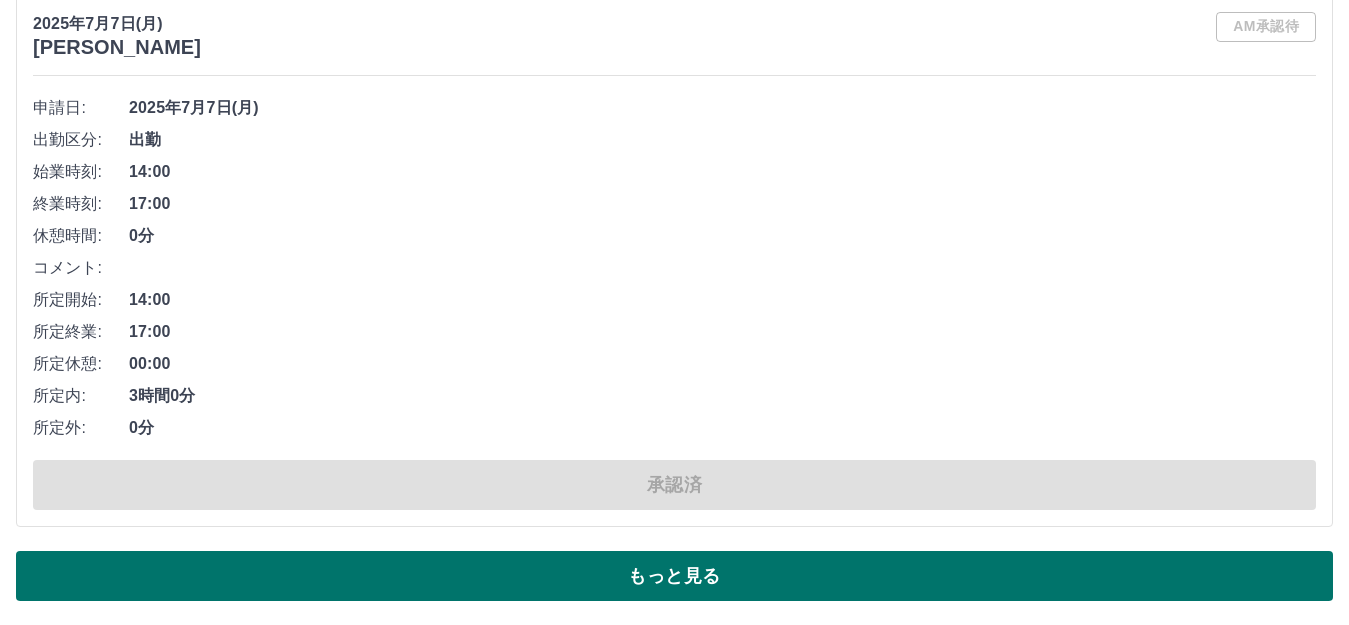 click on "もっと見る" at bounding box center [674, 576] 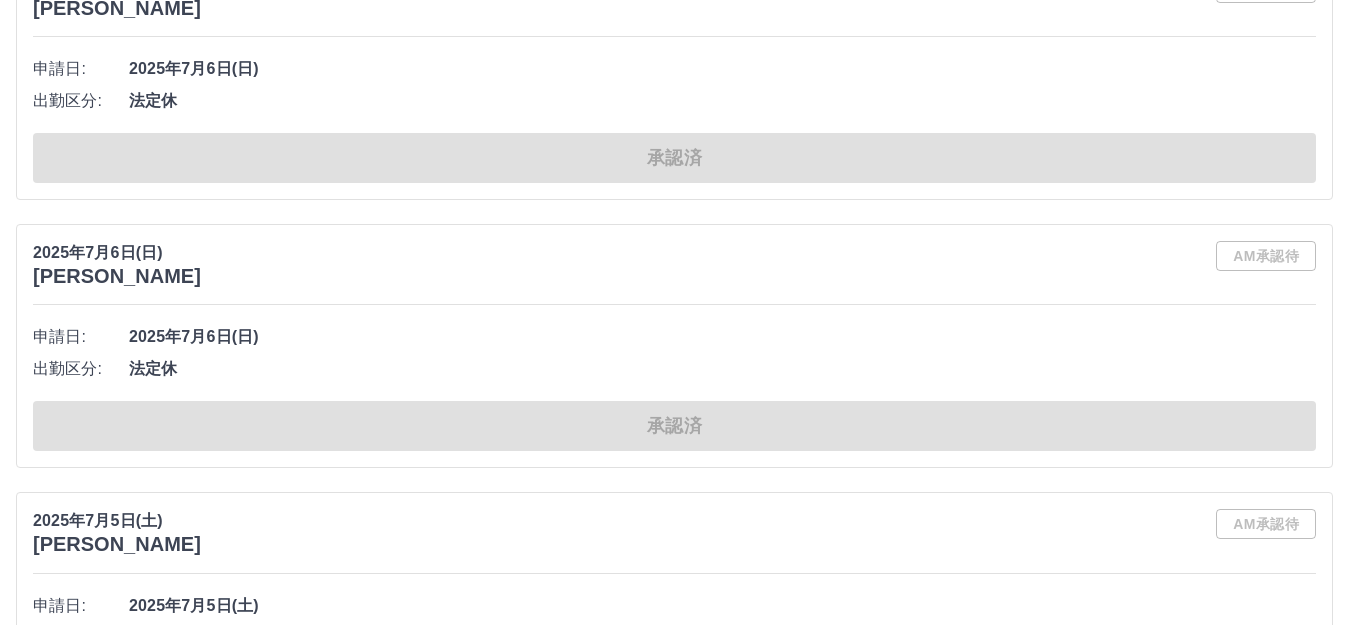 scroll, scrollTop: 12063, scrollLeft: 0, axis: vertical 